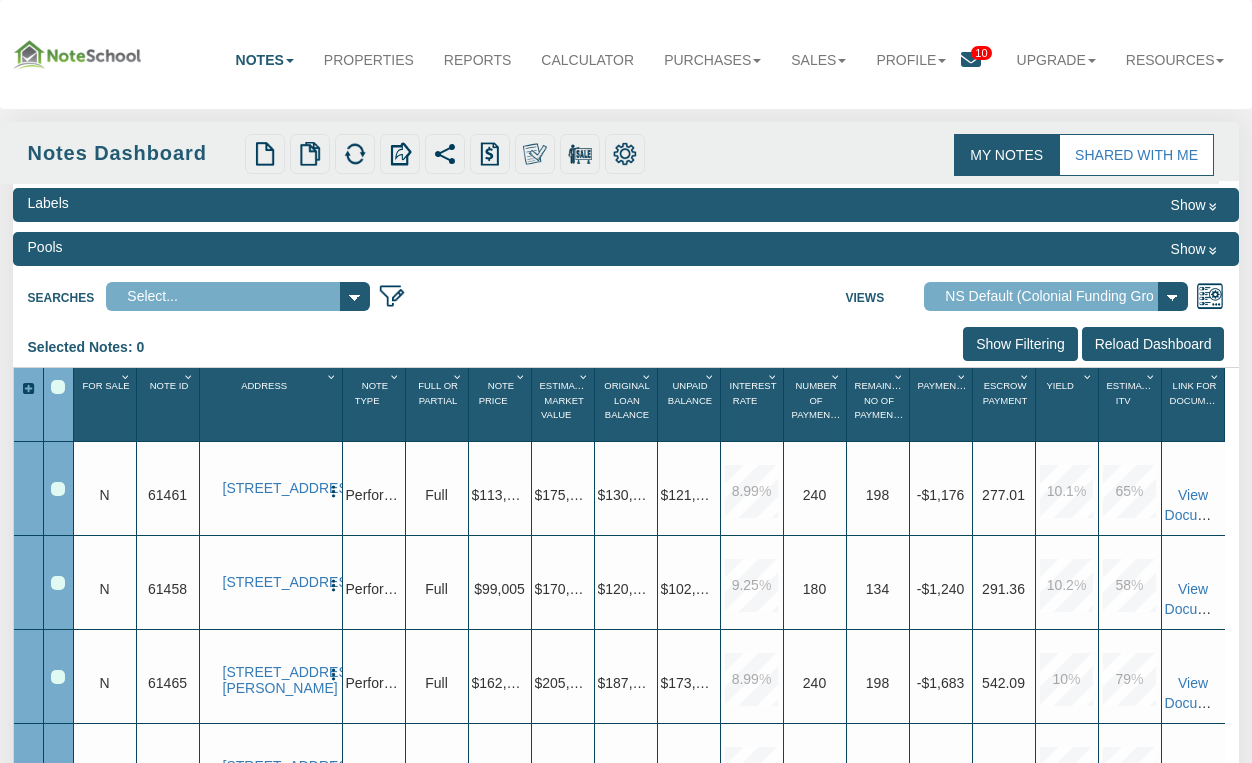 click at bounding box center (971, 60) 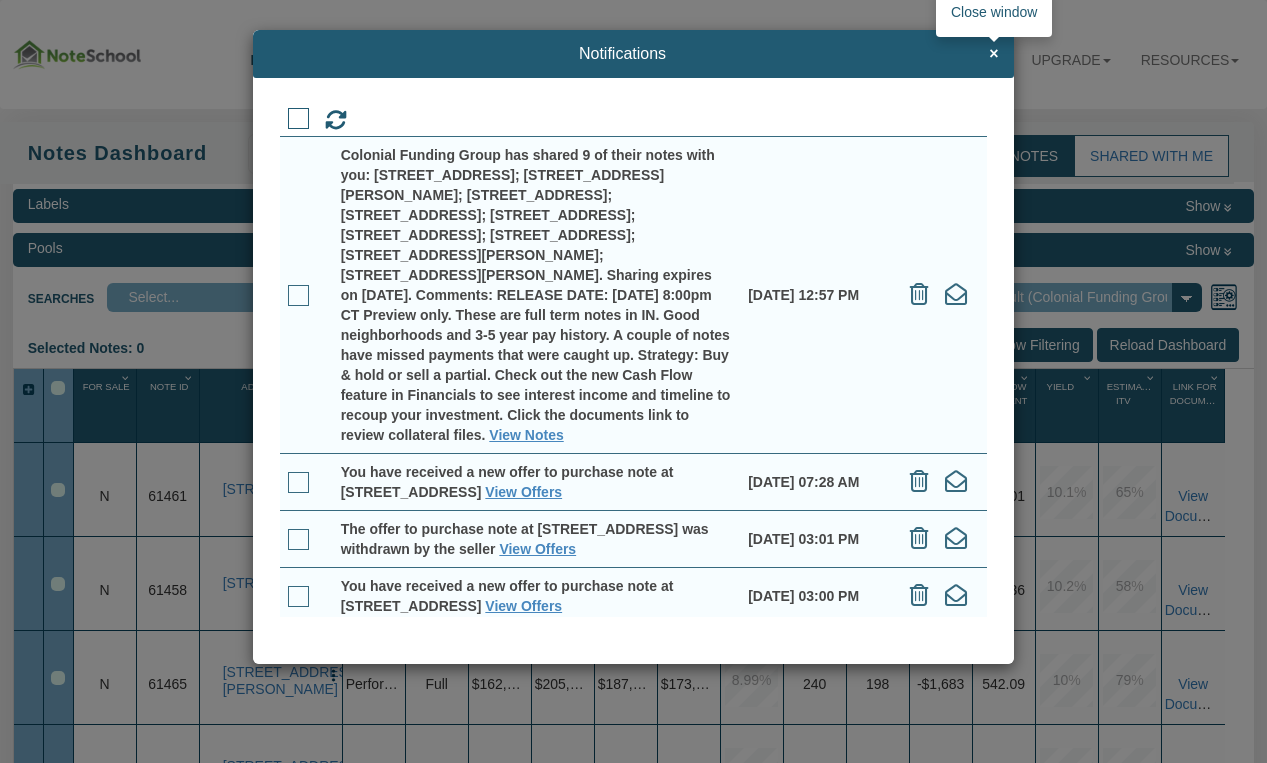 click on "×" at bounding box center (993, 54) 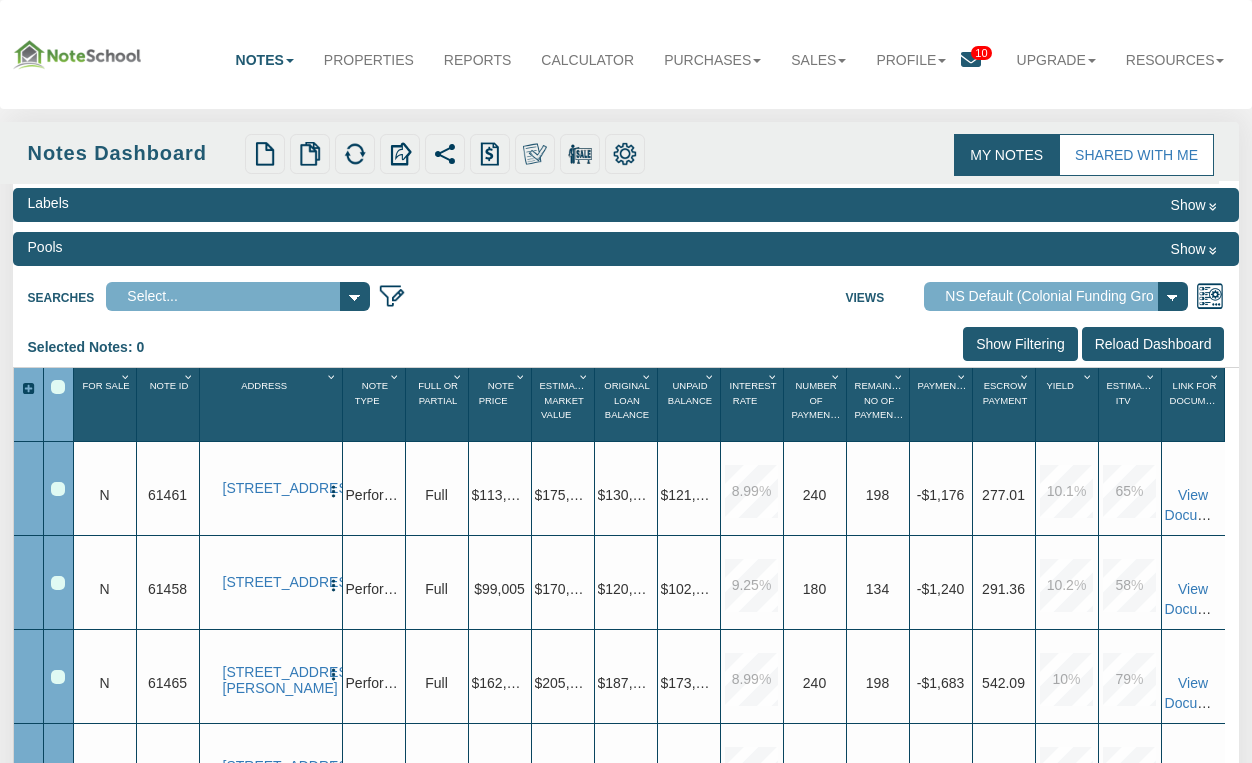click on "Reload Dashboard" at bounding box center (1153, 344) 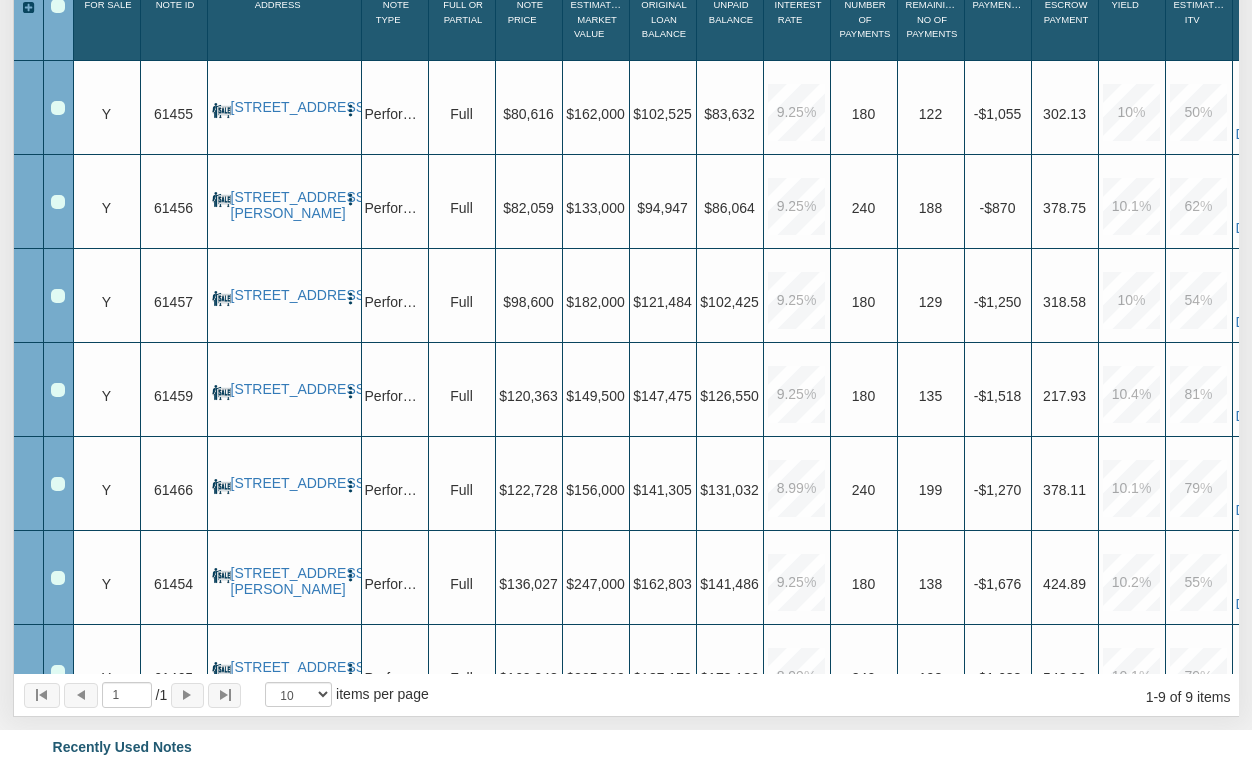 scroll, scrollTop: 394, scrollLeft: 0, axis: vertical 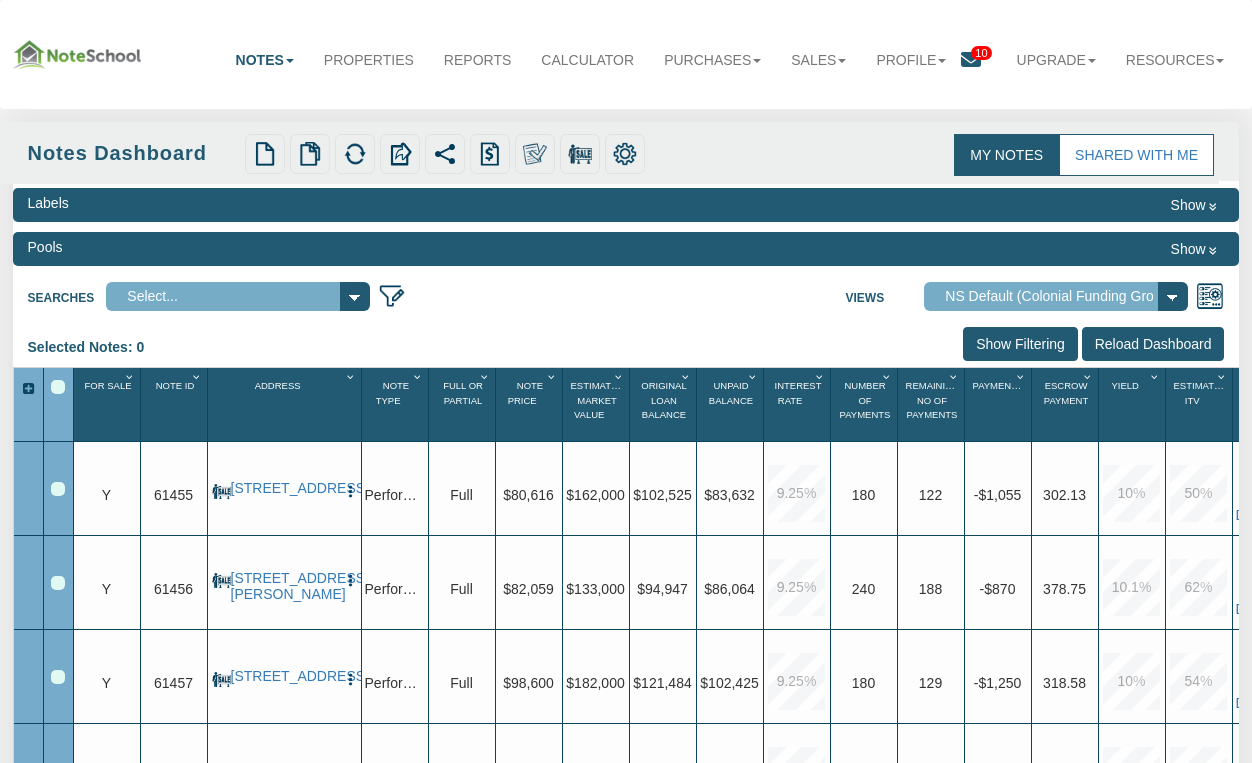 click on "10" at bounding box center (981, 53) 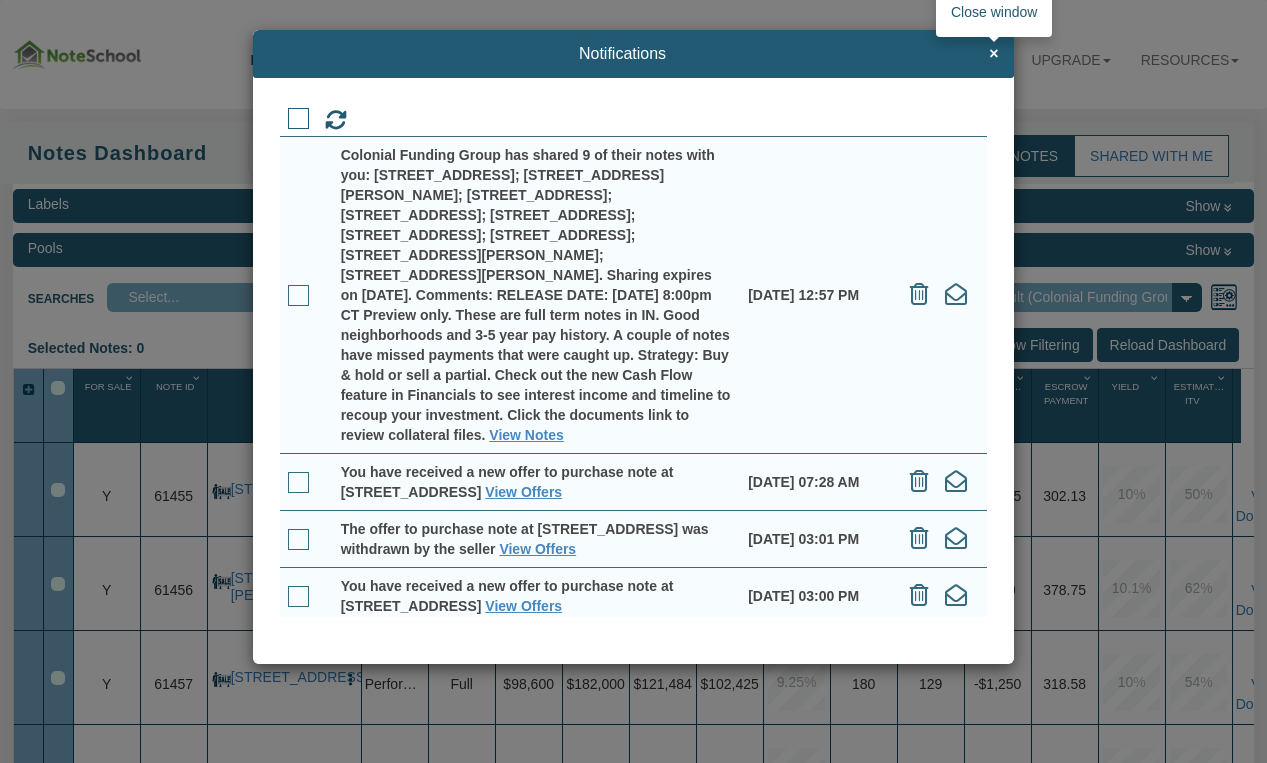 click on "×" at bounding box center [993, 54] 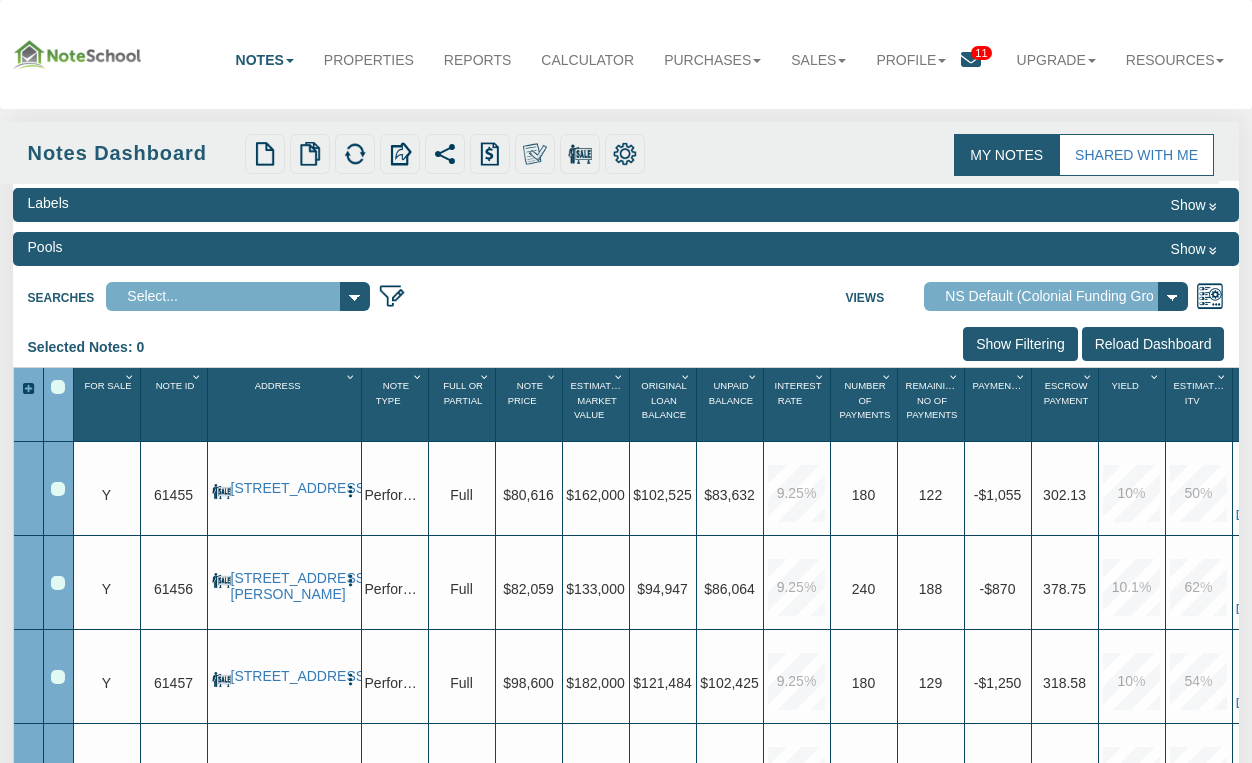 click at bounding box center [971, 60] 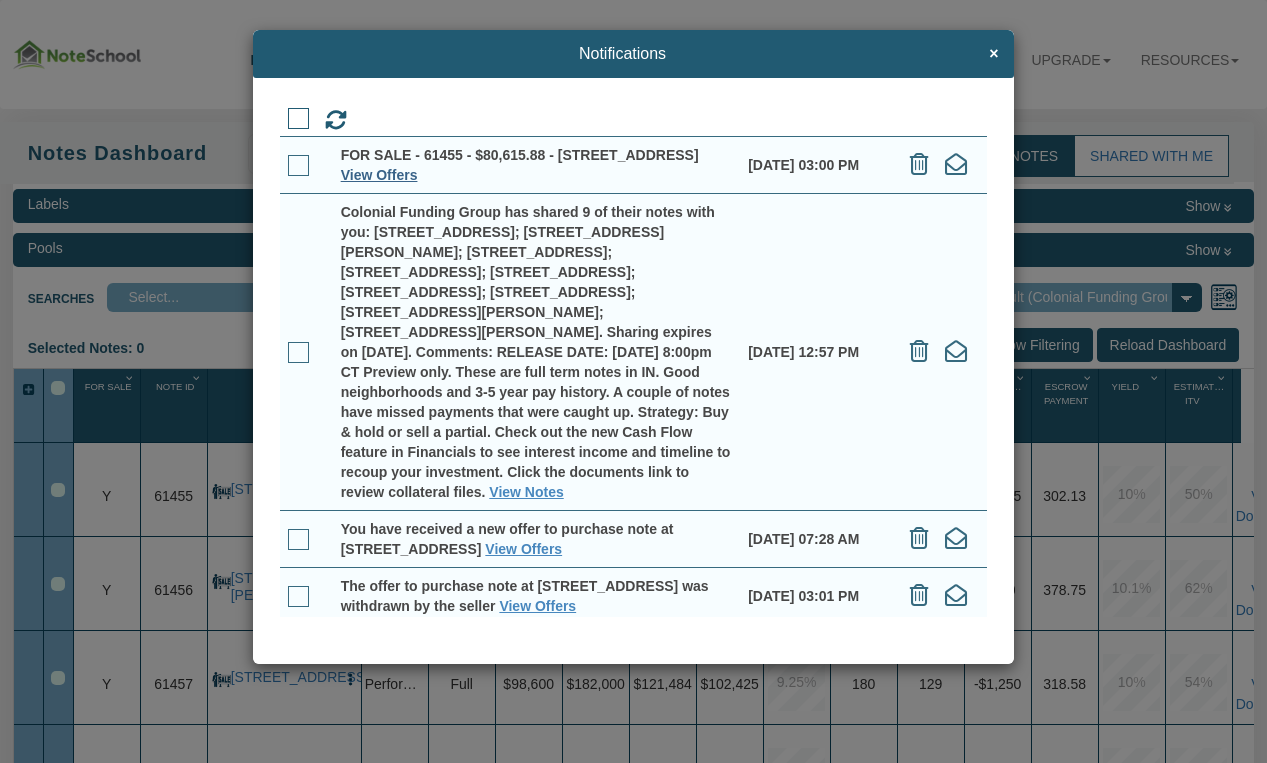 click on "View Offers" at bounding box center [379, 175] 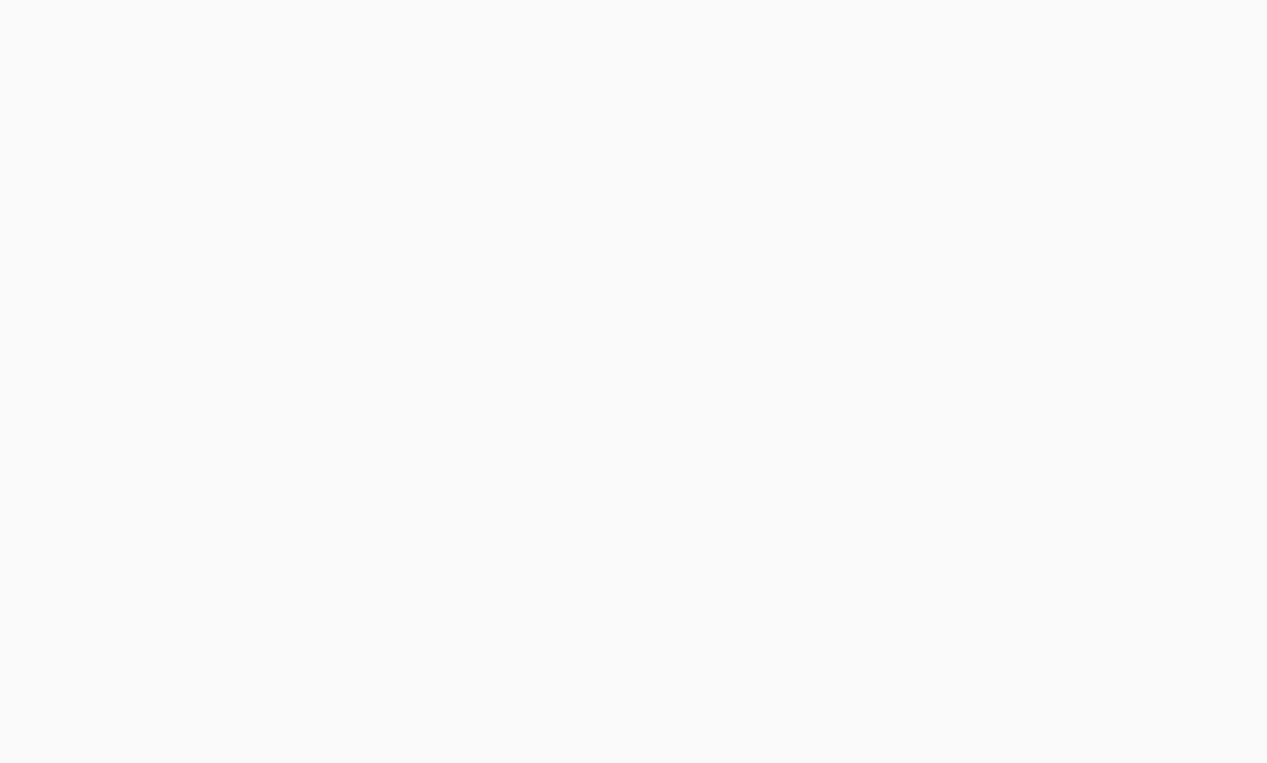 scroll, scrollTop: 0, scrollLeft: 0, axis: both 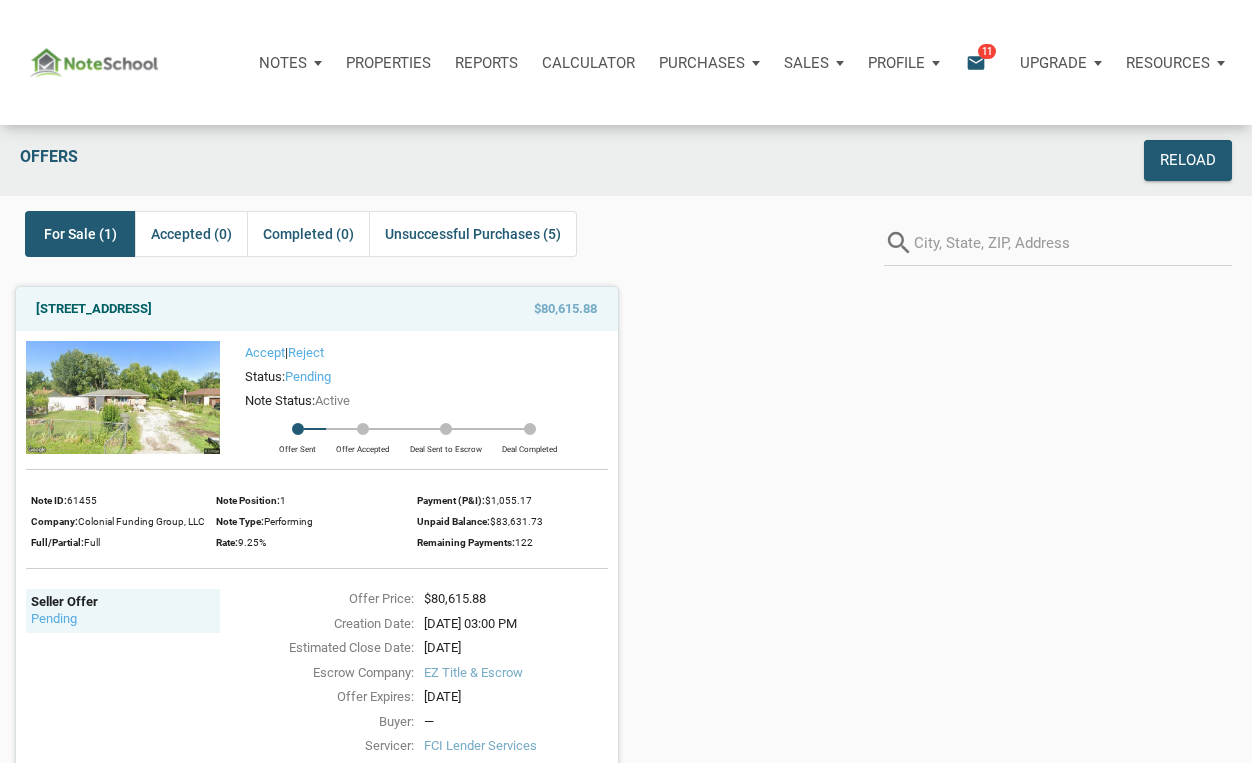 click on "email" at bounding box center (976, 62) 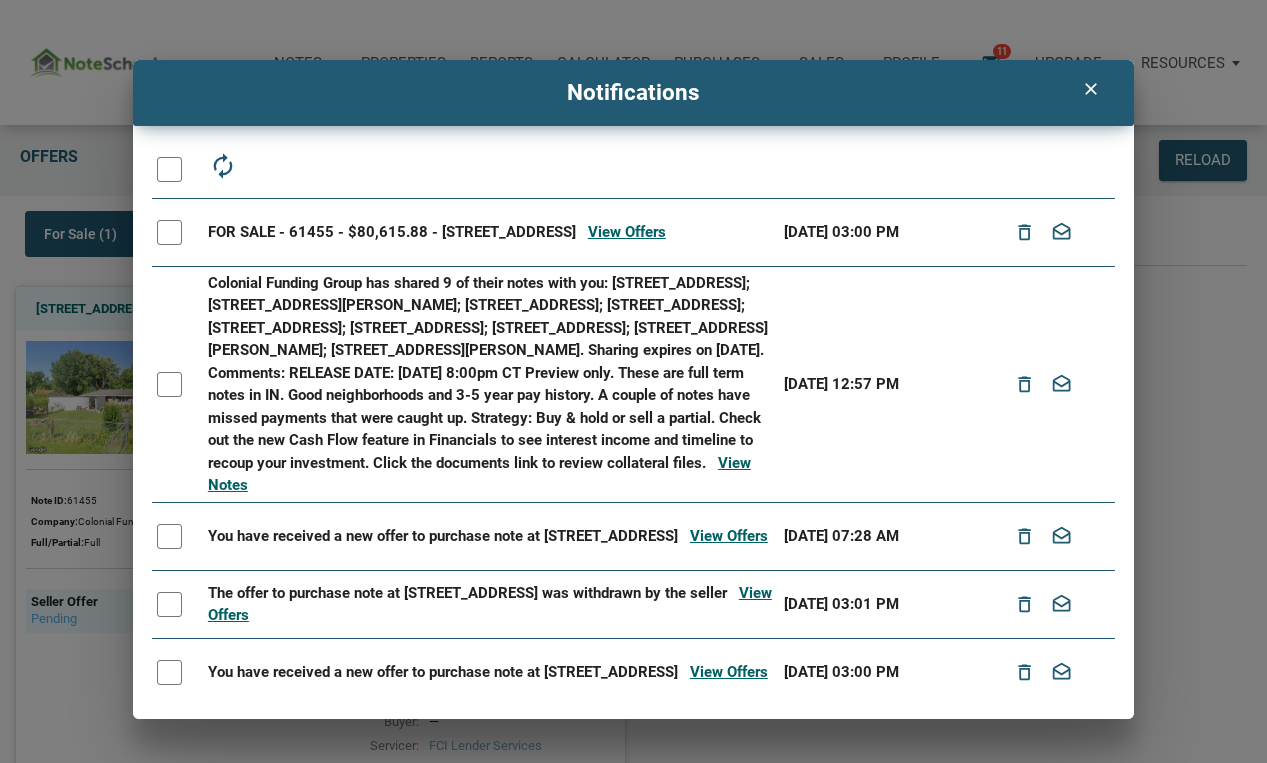 click on "clear" at bounding box center [1090, 89] 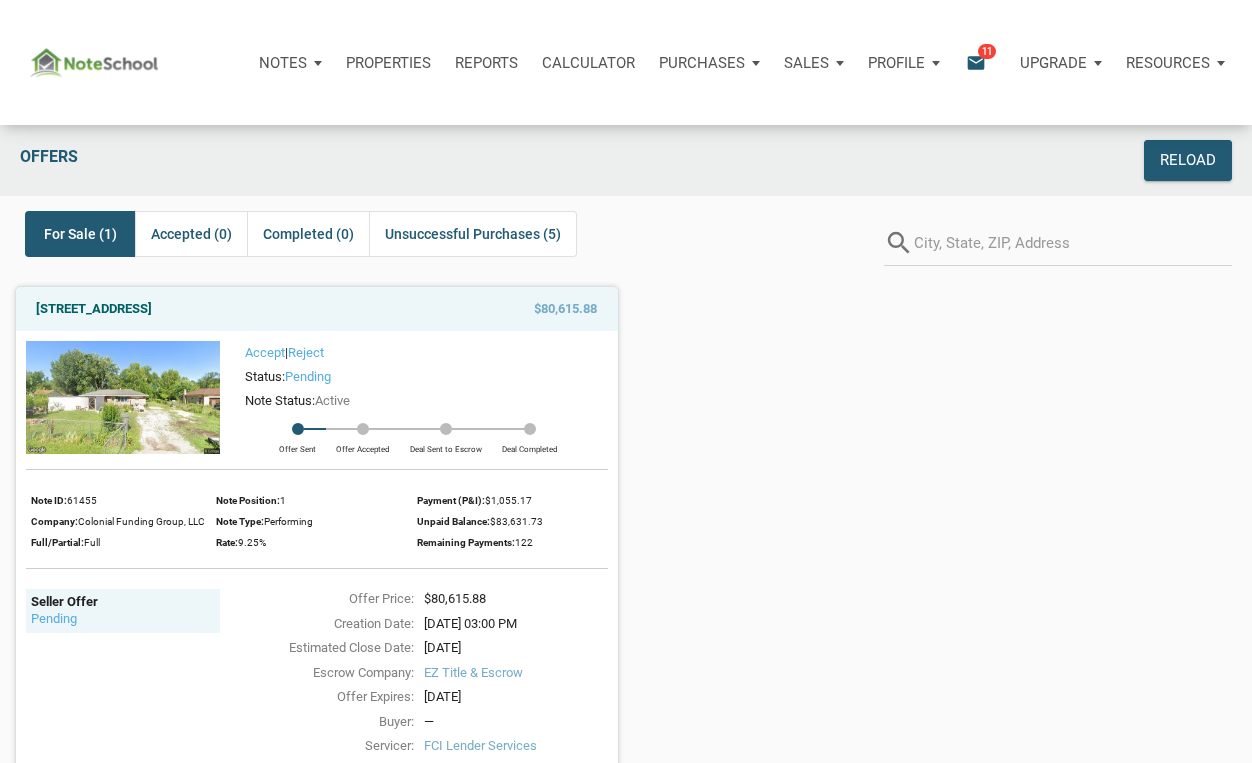 click on "Profile" at bounding box center (896, 63) 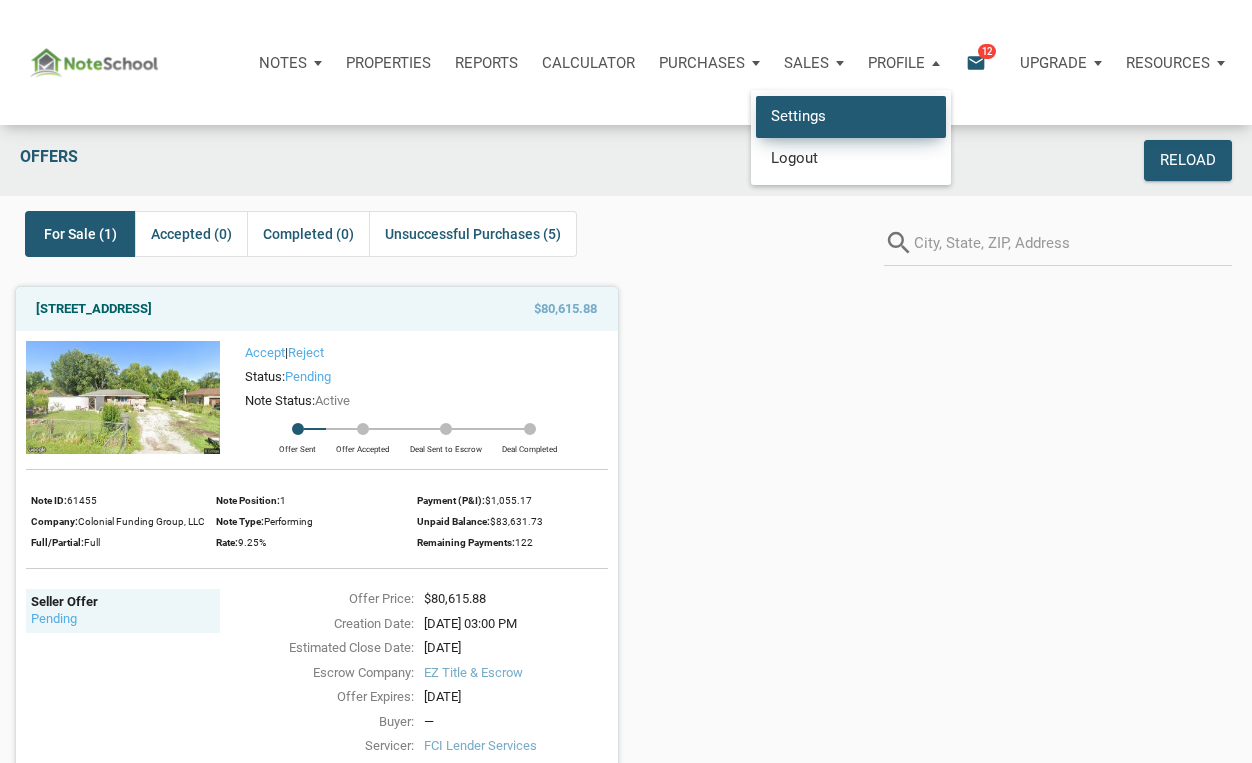 click on "Settings" at bounding box center (851, 116) 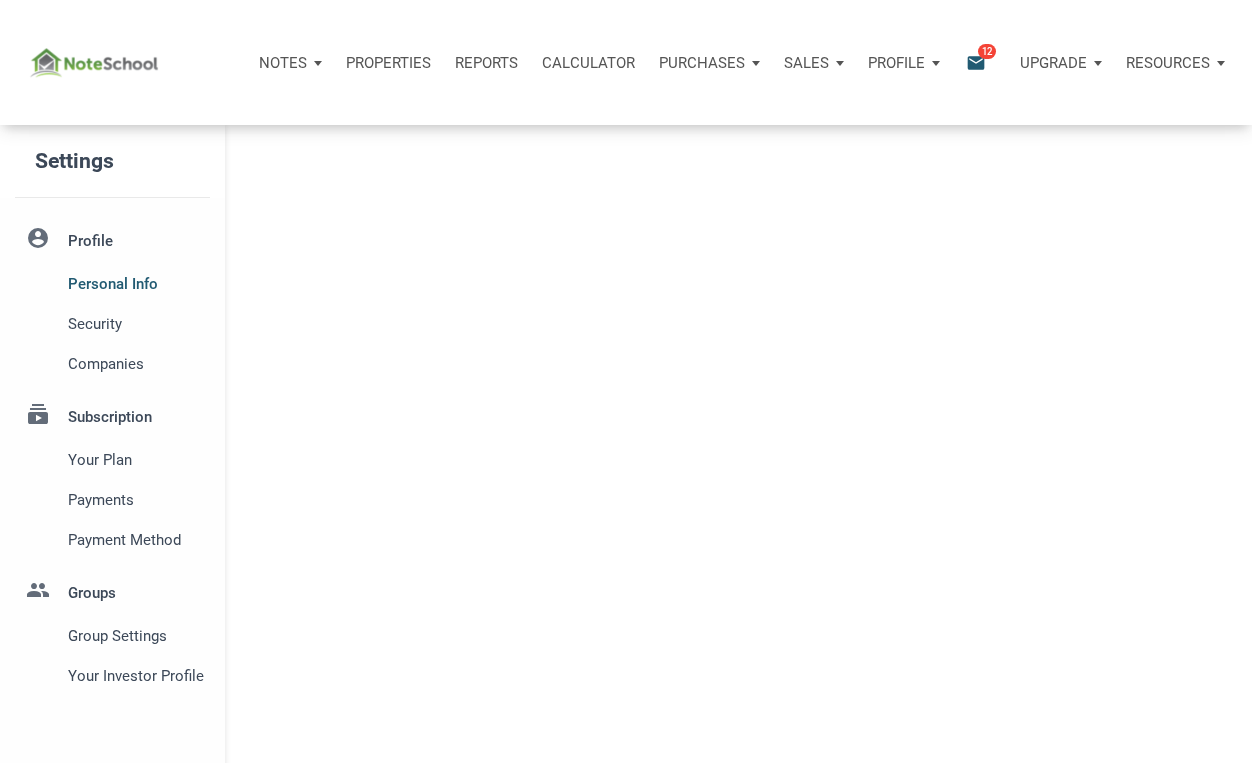 select 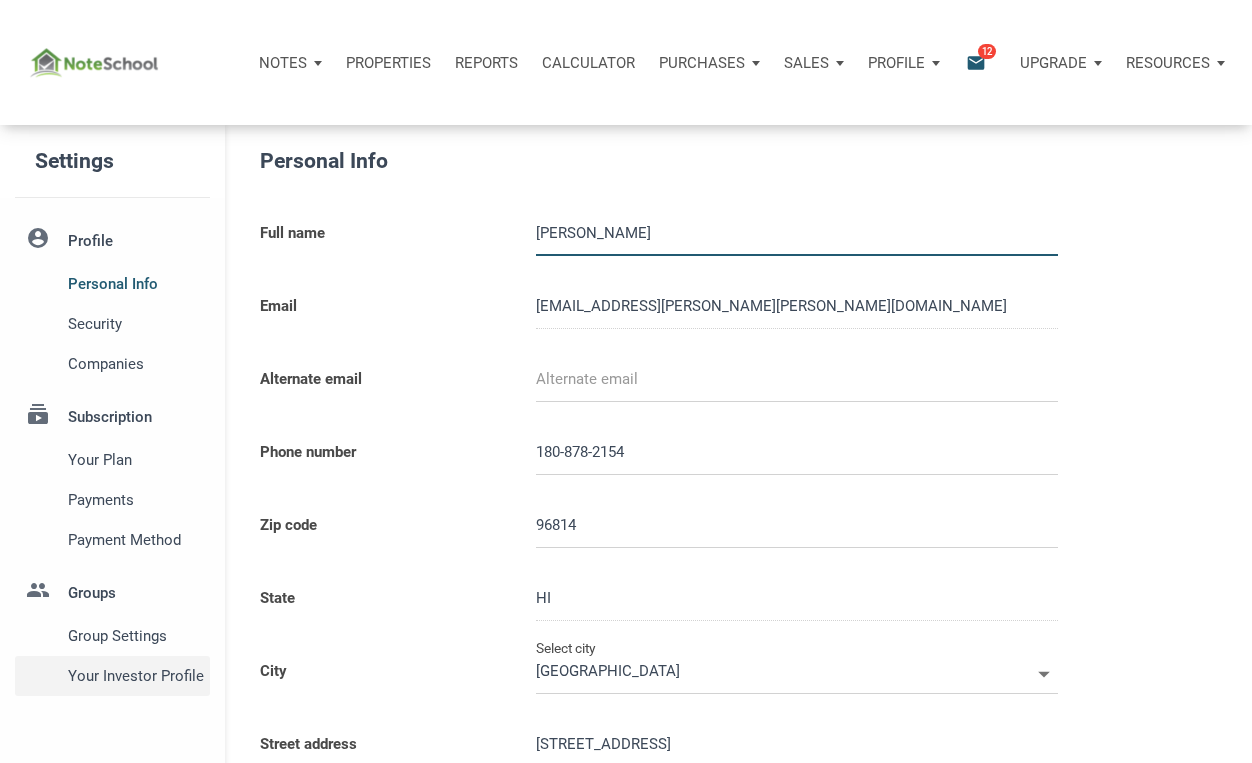 type on "18087821543" 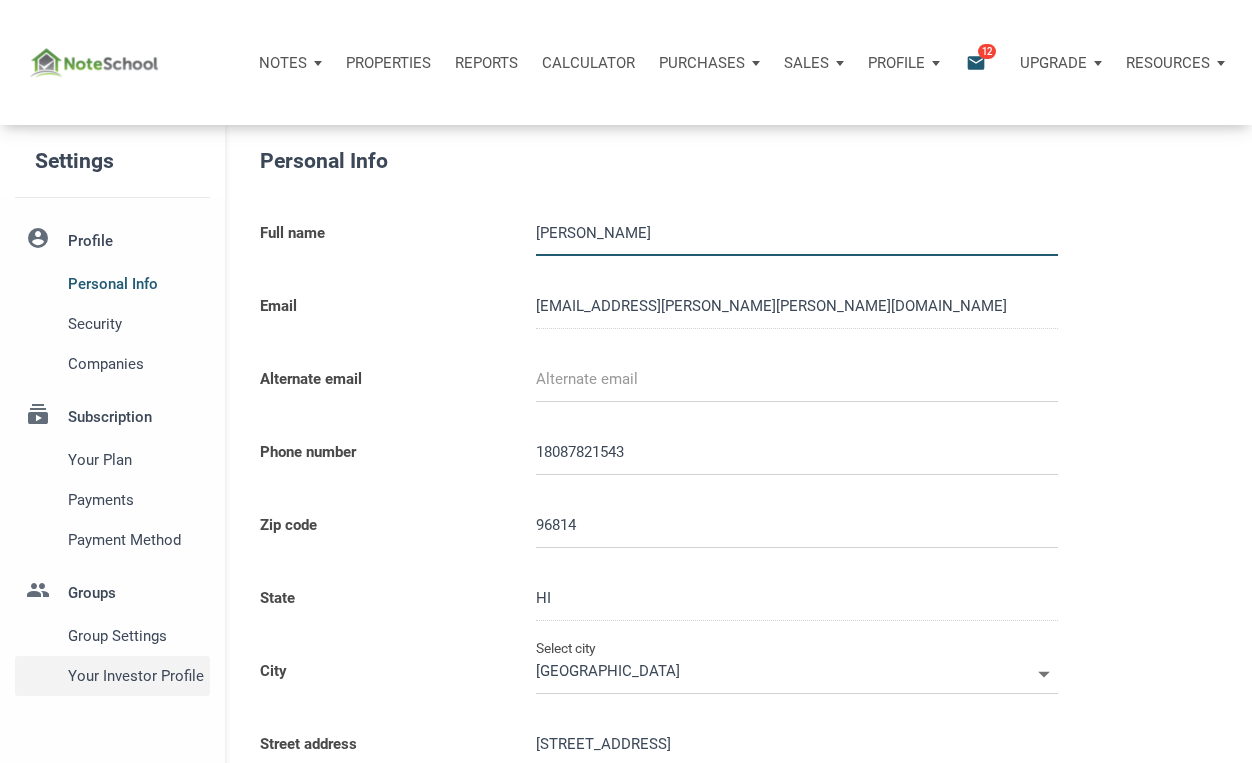 click on "Your Investor Profile" at bounding box center [135, 676] 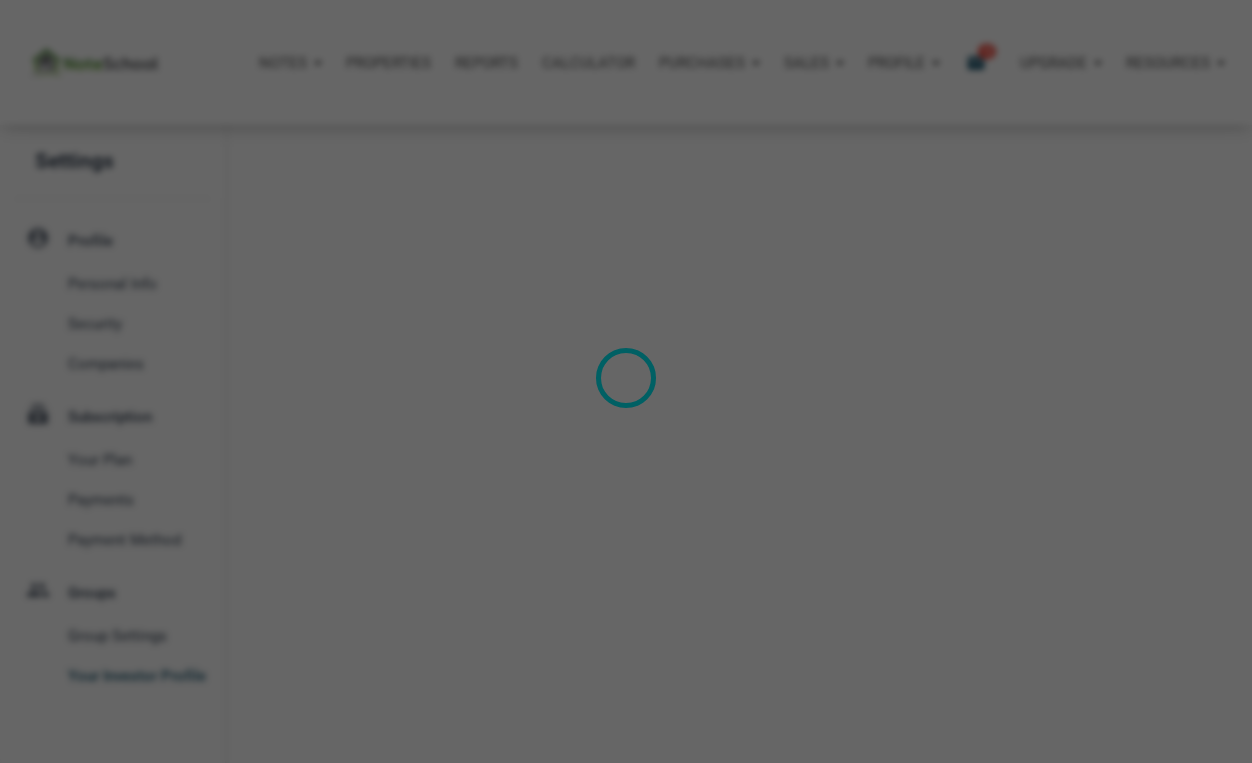 type on "Wealth Builder - Future Income" 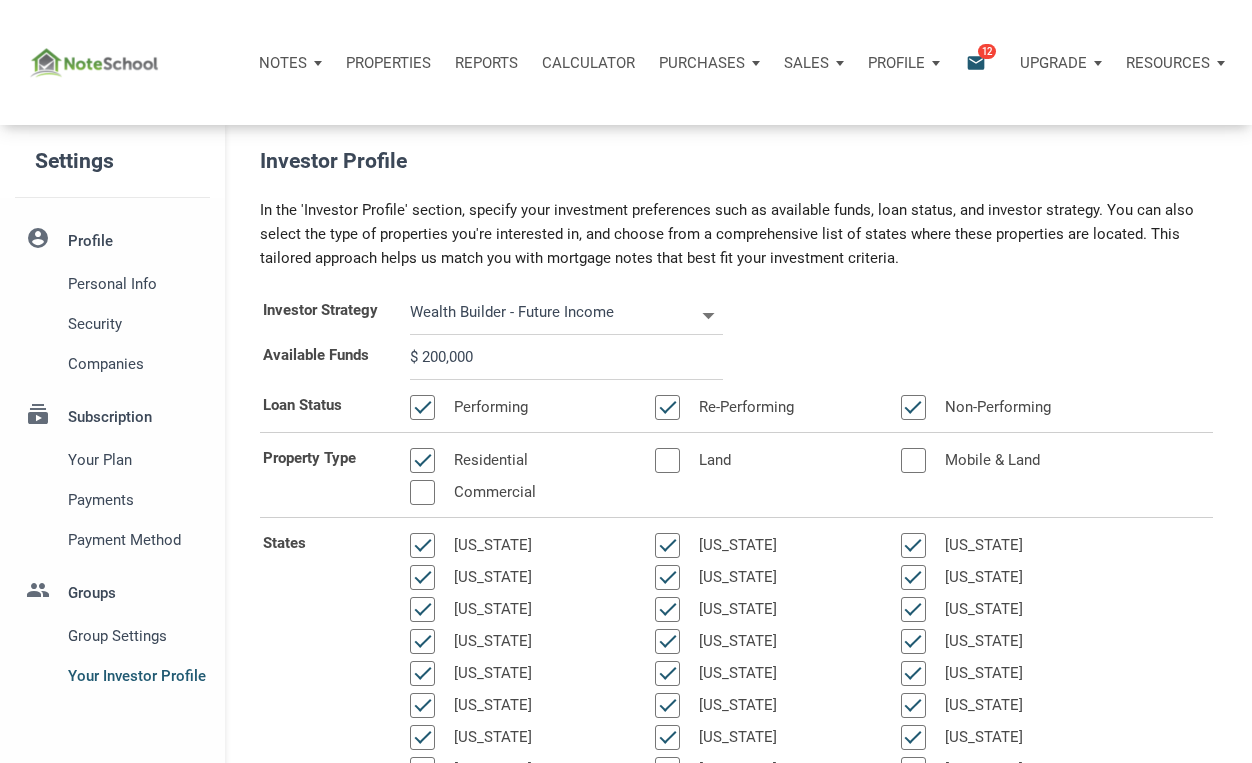 click on "email" at bounding box center (976, 62) 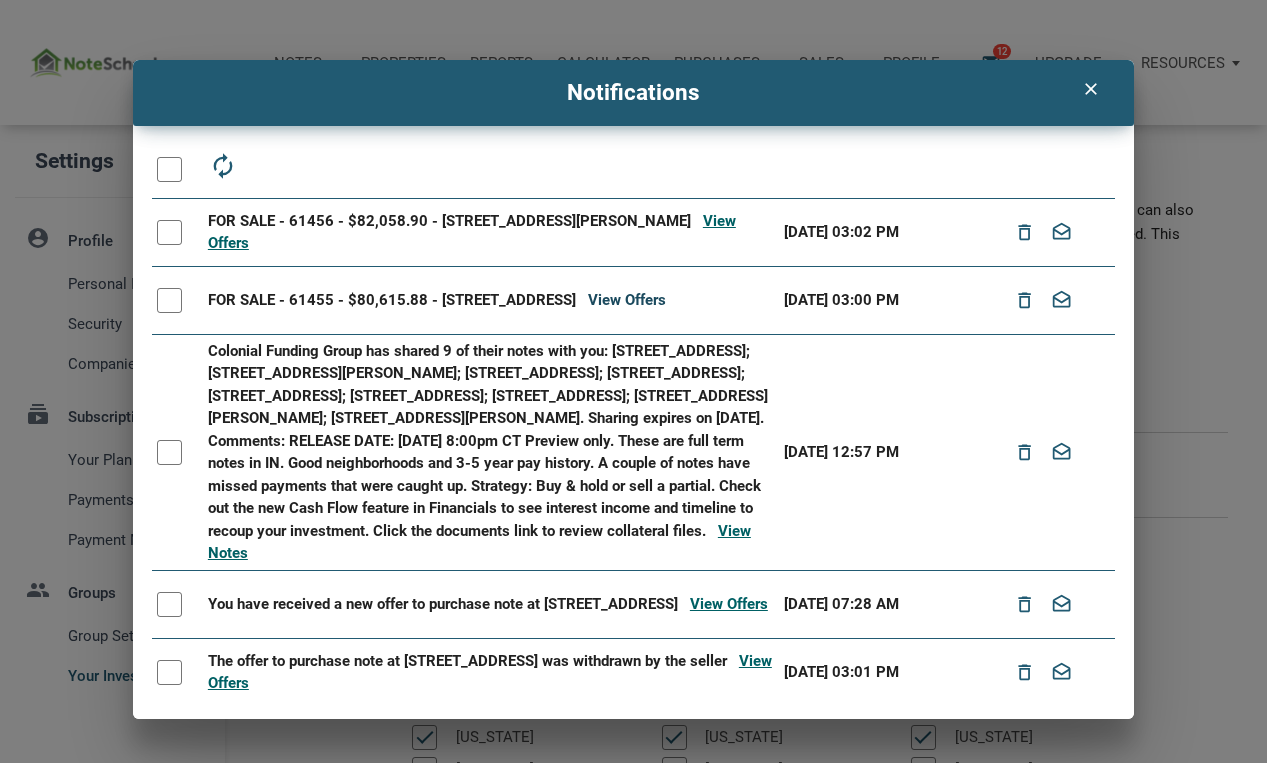 click on "View Offers" at bounding box center (627, 300) 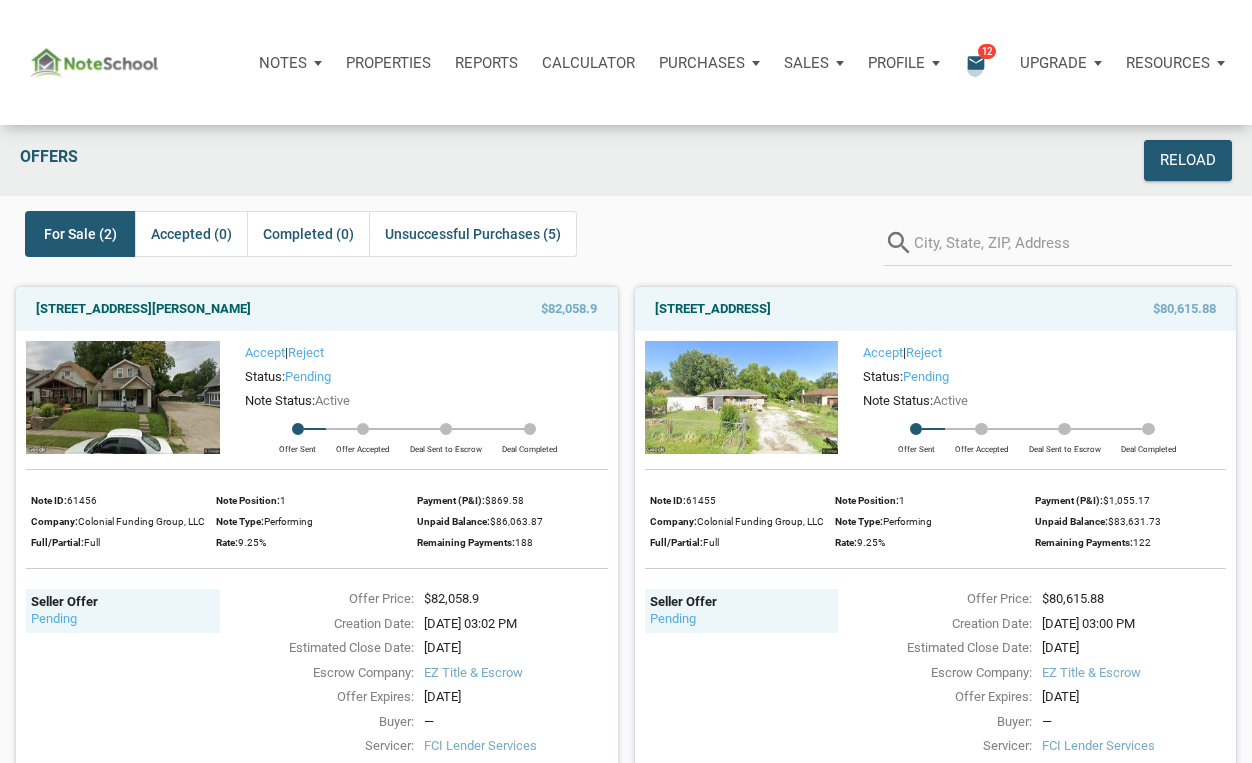 click on "email" at bounding box center [976, 62] 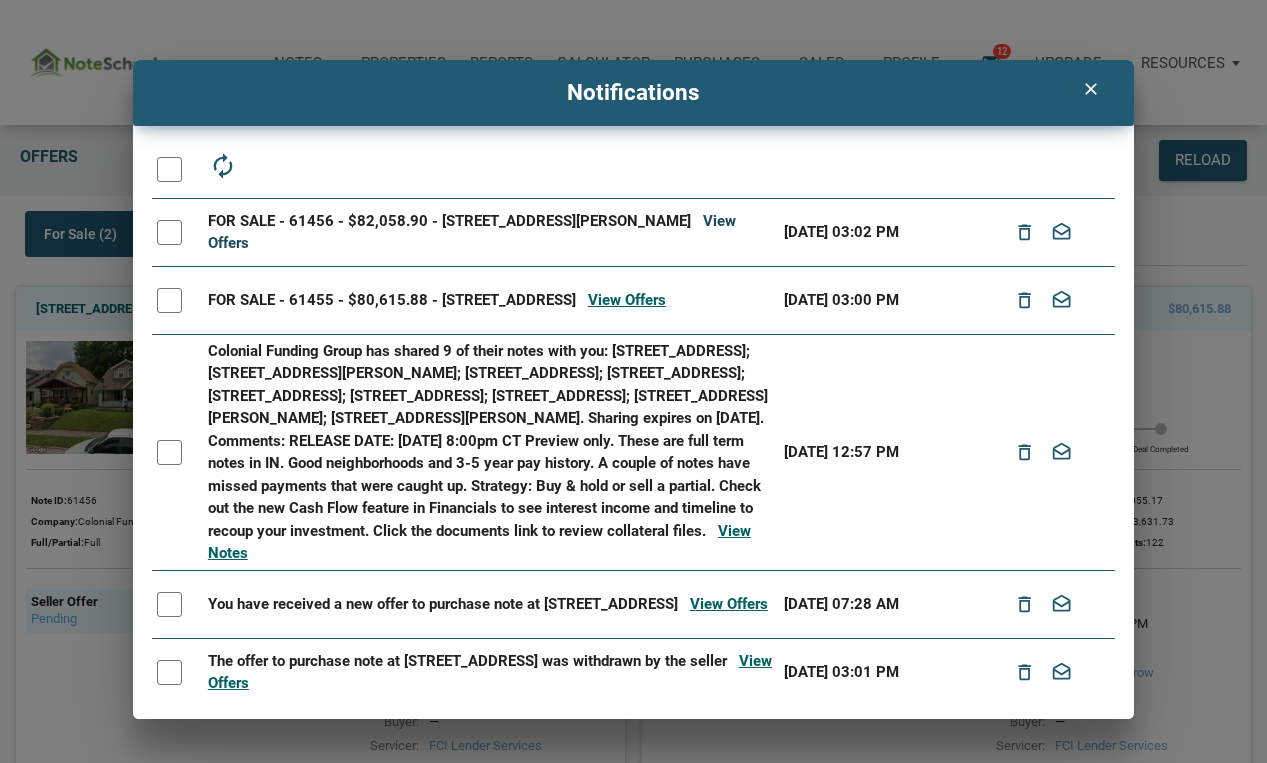 click on "View Offers" at bounding box center [472, 232] 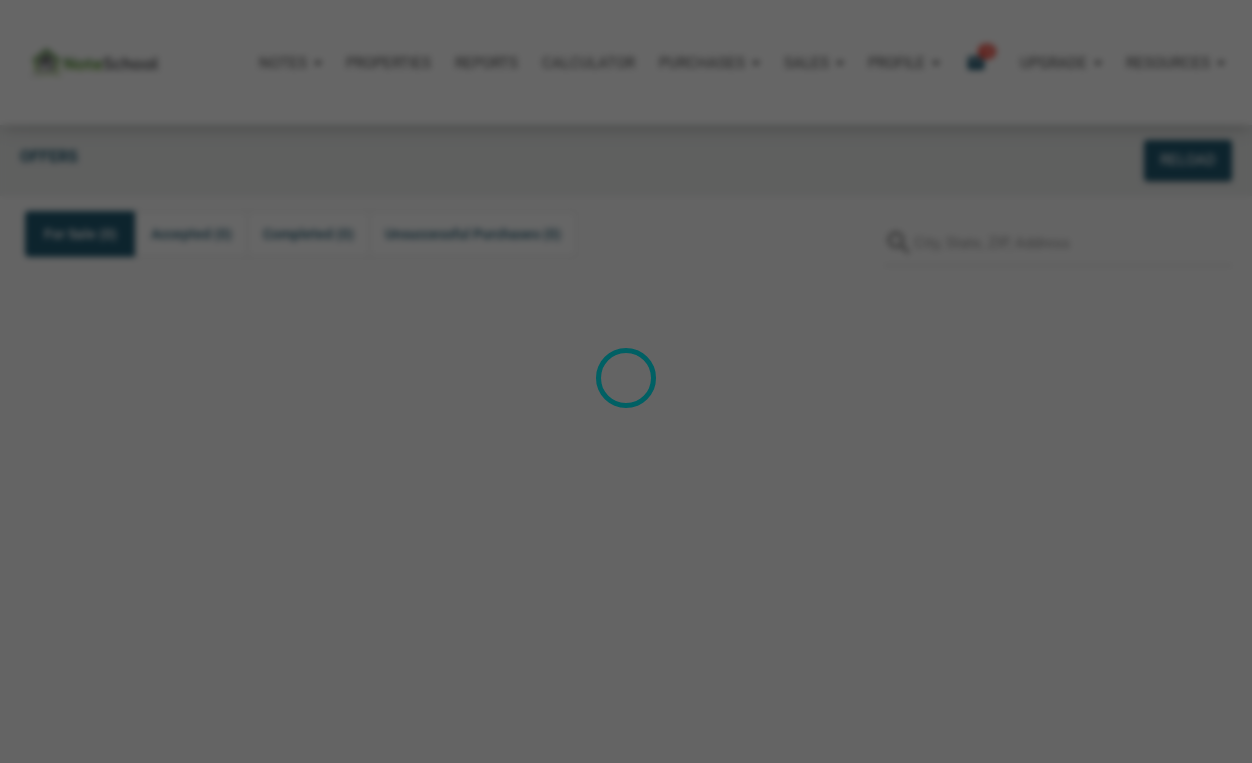 scroll, scrollTop: 0, scrollLeft: 0, axis: both 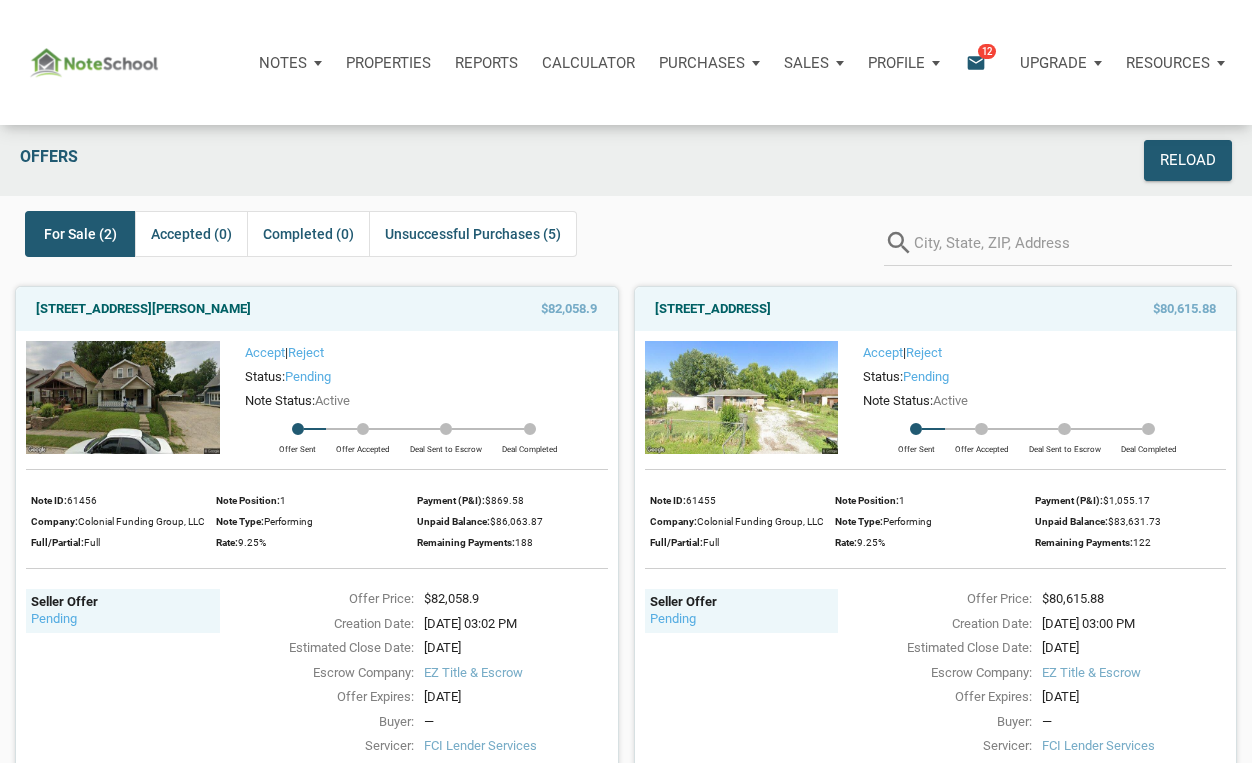 click on "email" at bounding box center (976, 62) 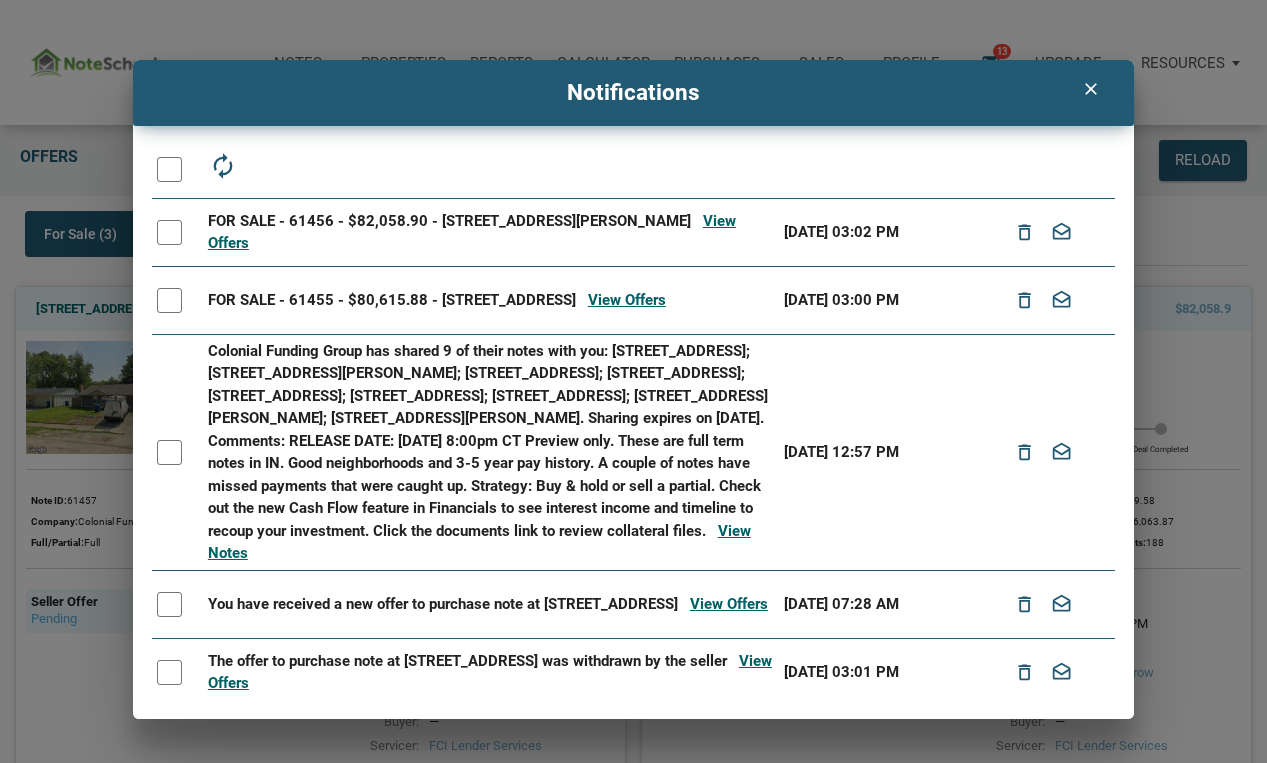 click on "clear" at bounding box center (1090, 89) 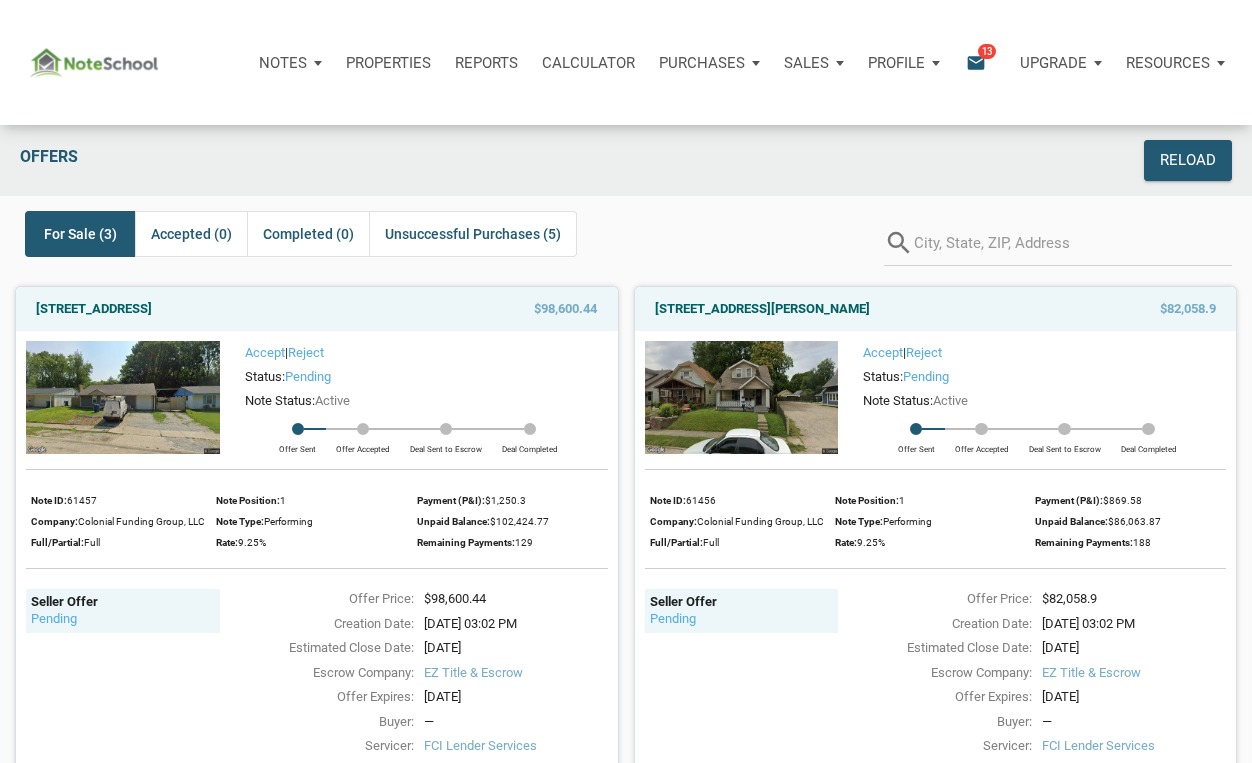 click on "email" at bounding box center [976, 62] 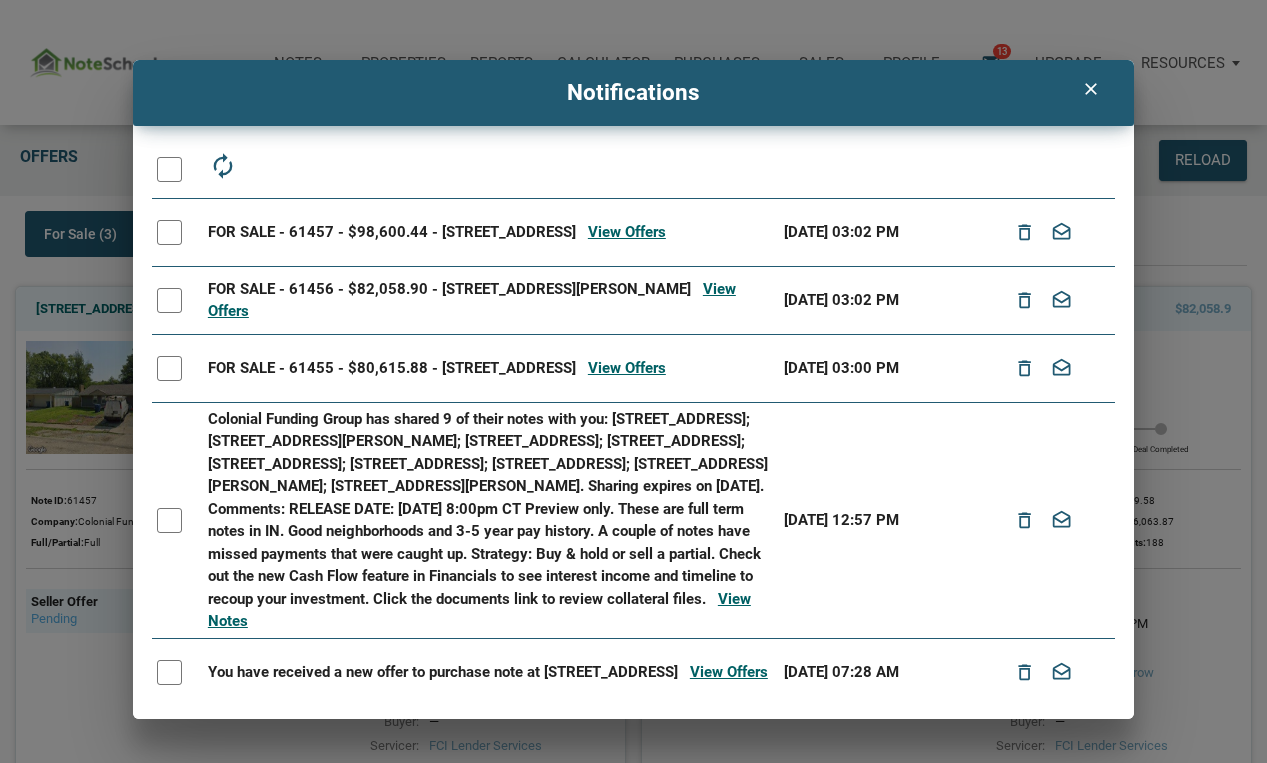 click on "clear" at bounding box center [1090, 89] 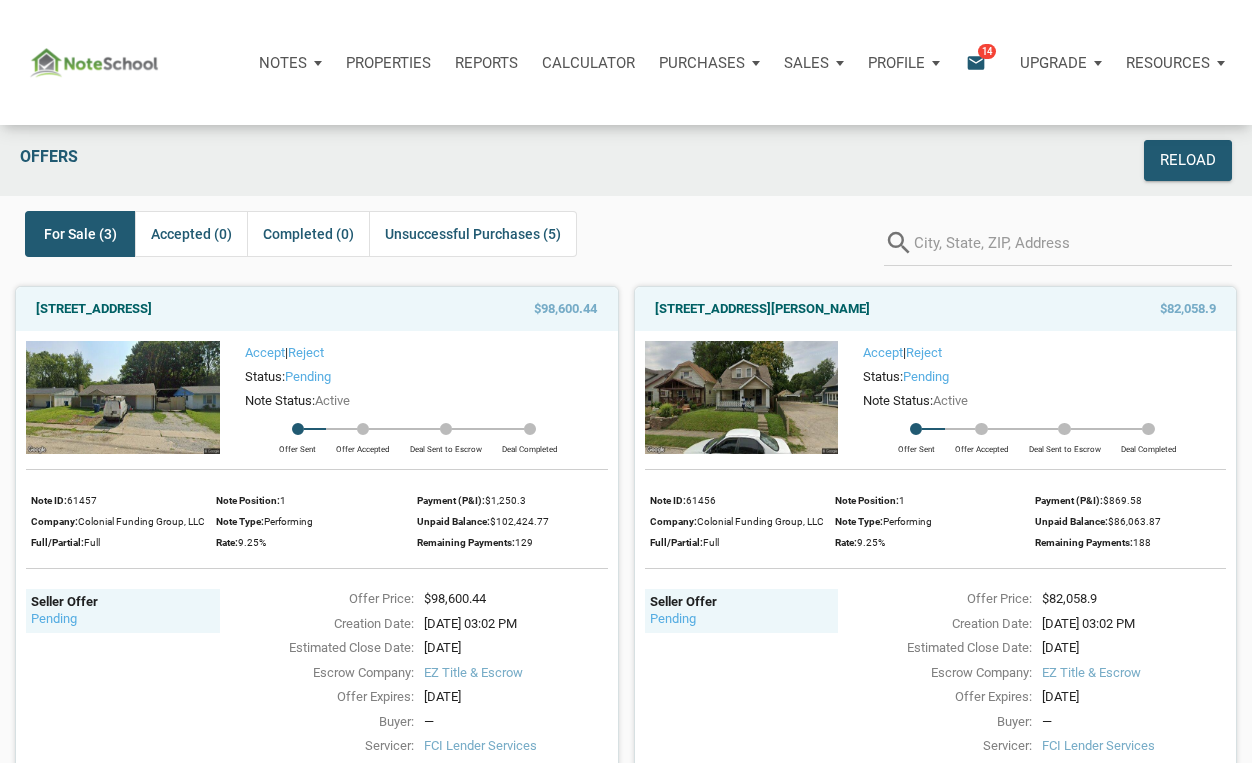 click on "email" at bounding box center [976, 62] 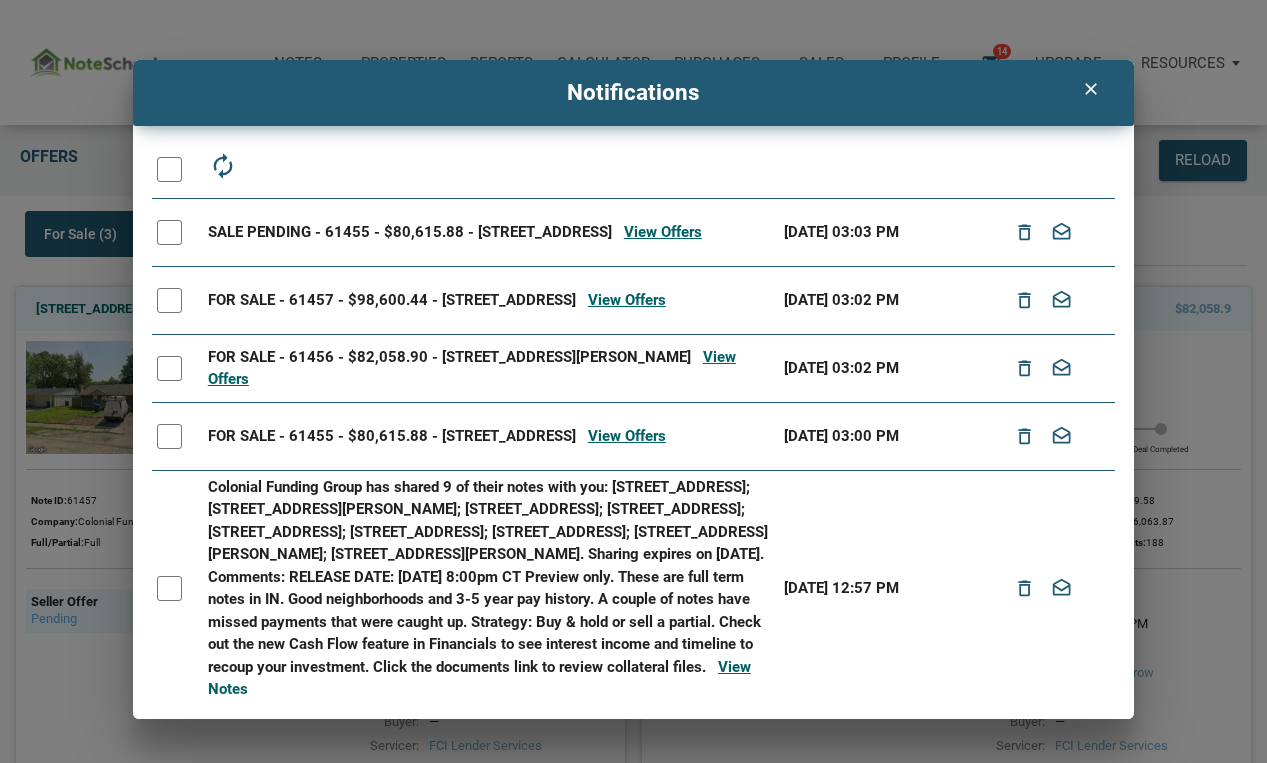 click on "clear" at bounding box center [1090, 89] 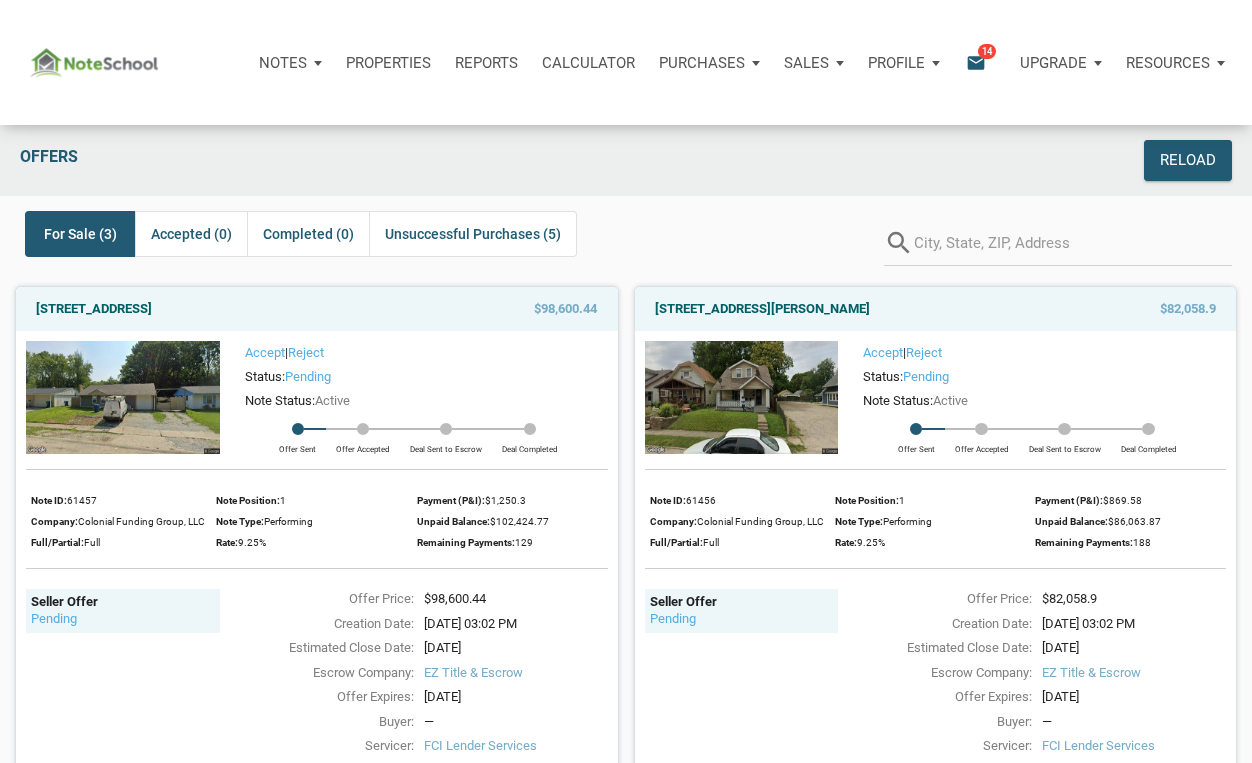 click on "email" at bounding box center [976, 62] 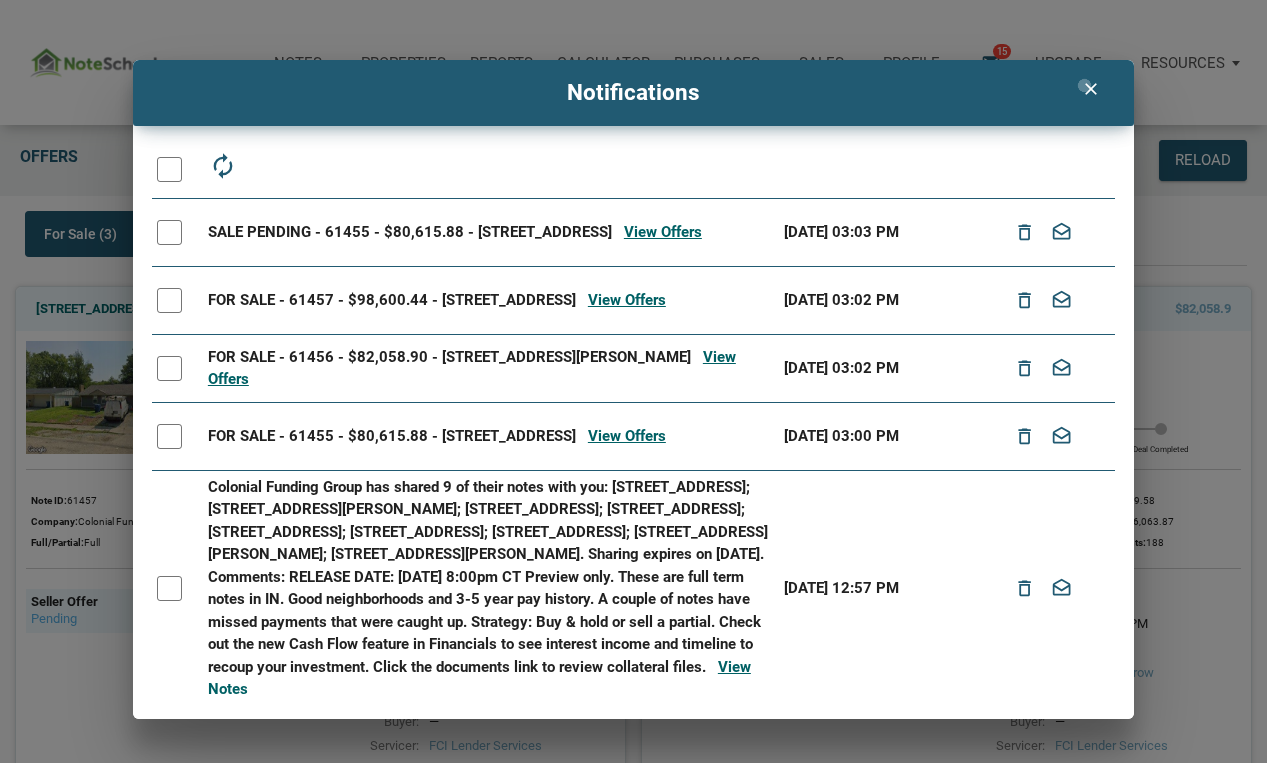 click on "clear" at bounding box center (1090, 89) 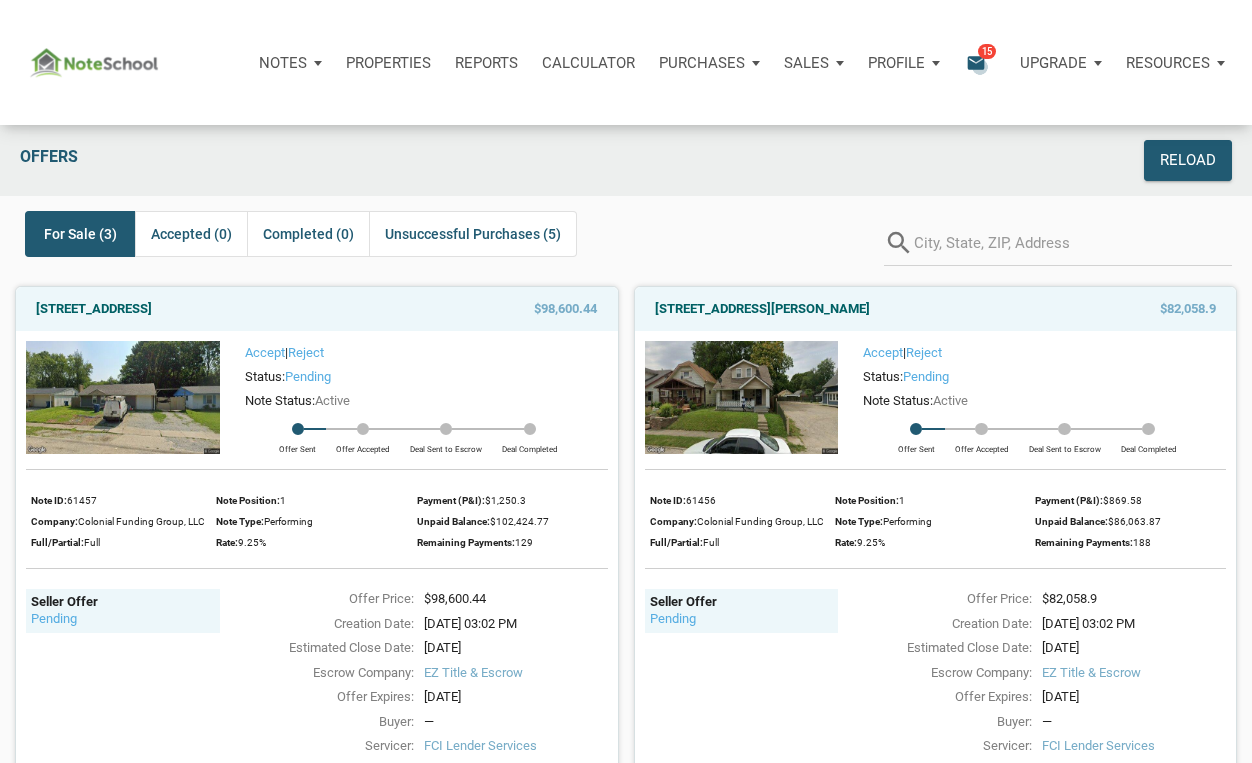 click on "email" at bounding box center [976, 62] 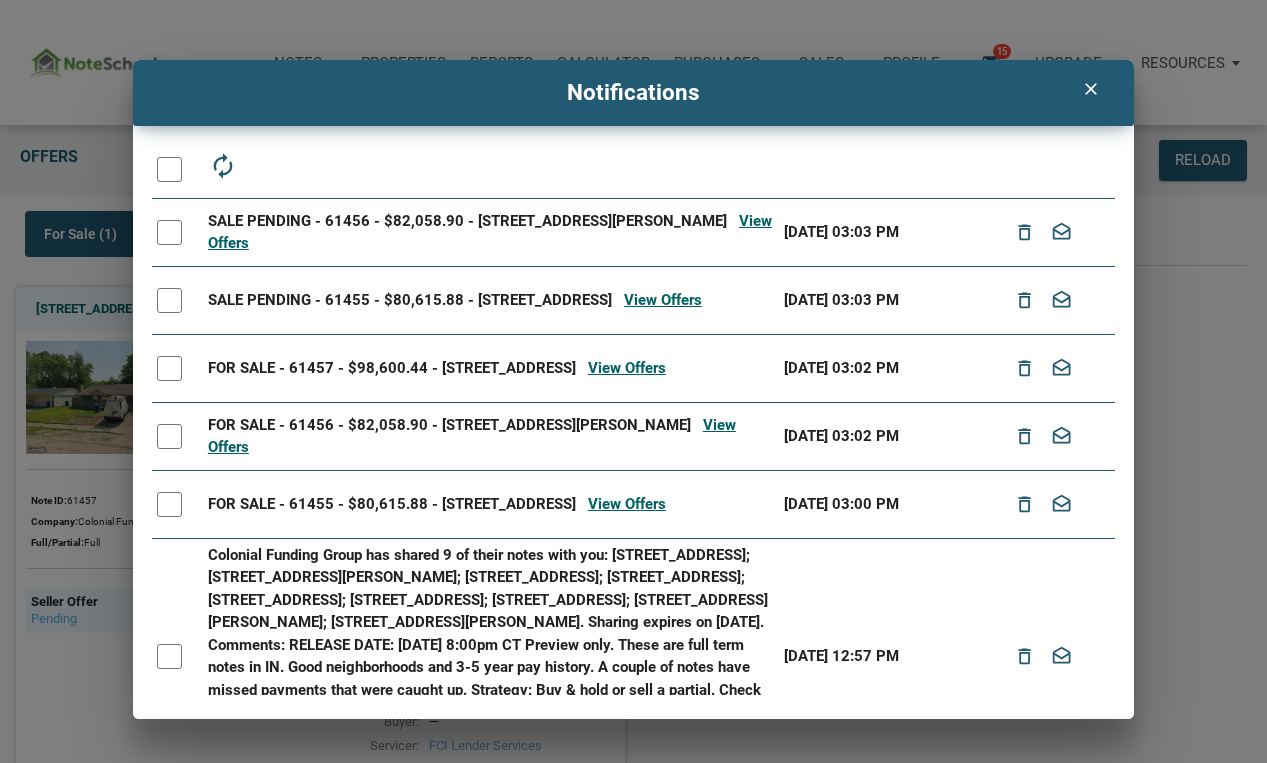 click on "clear" at bounding box center (1090, 89) 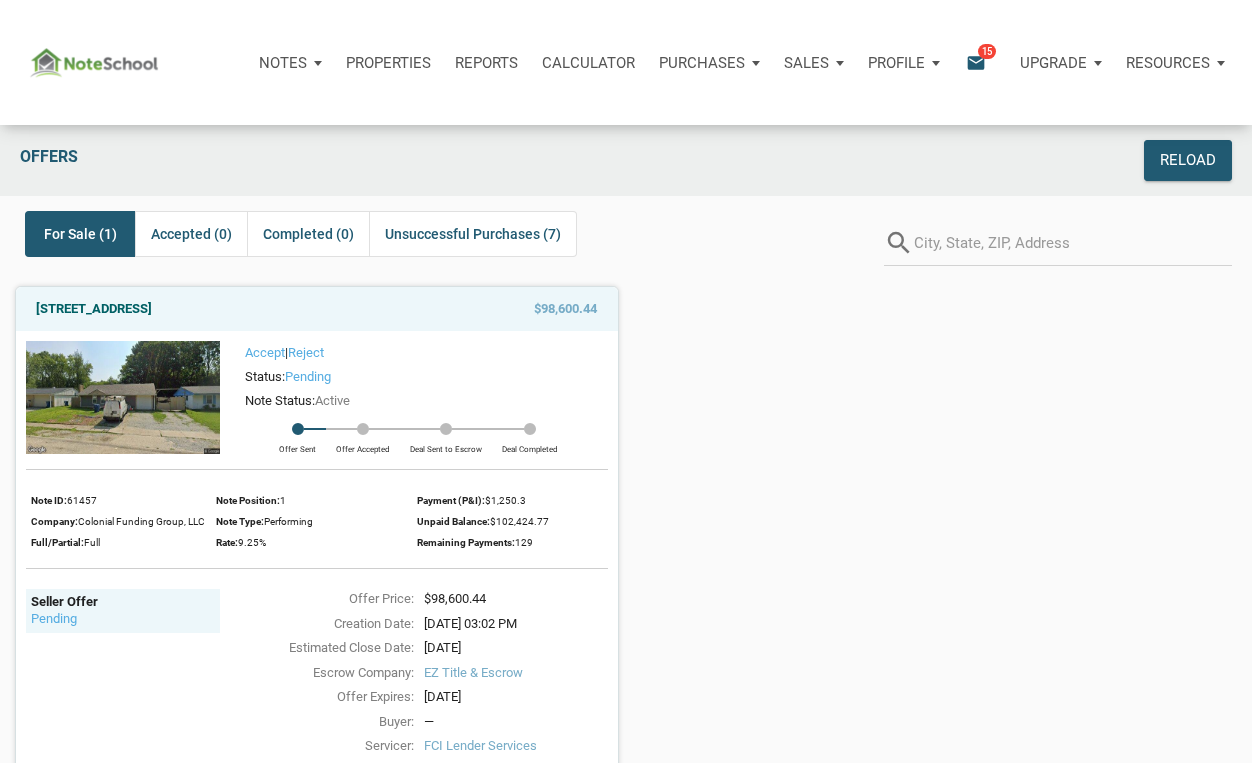 click on "email" at bounding box center (976, 62) 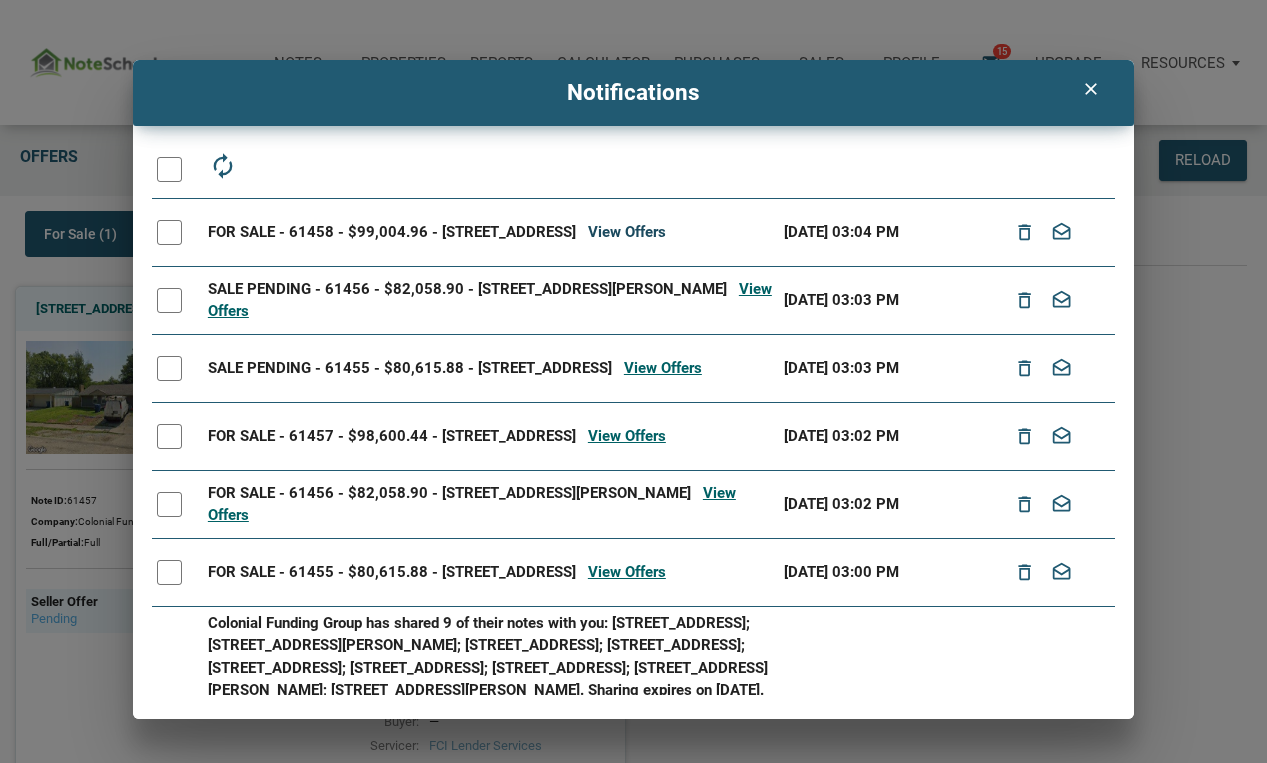 click on "View Offers" at bounding box center (627, 232) 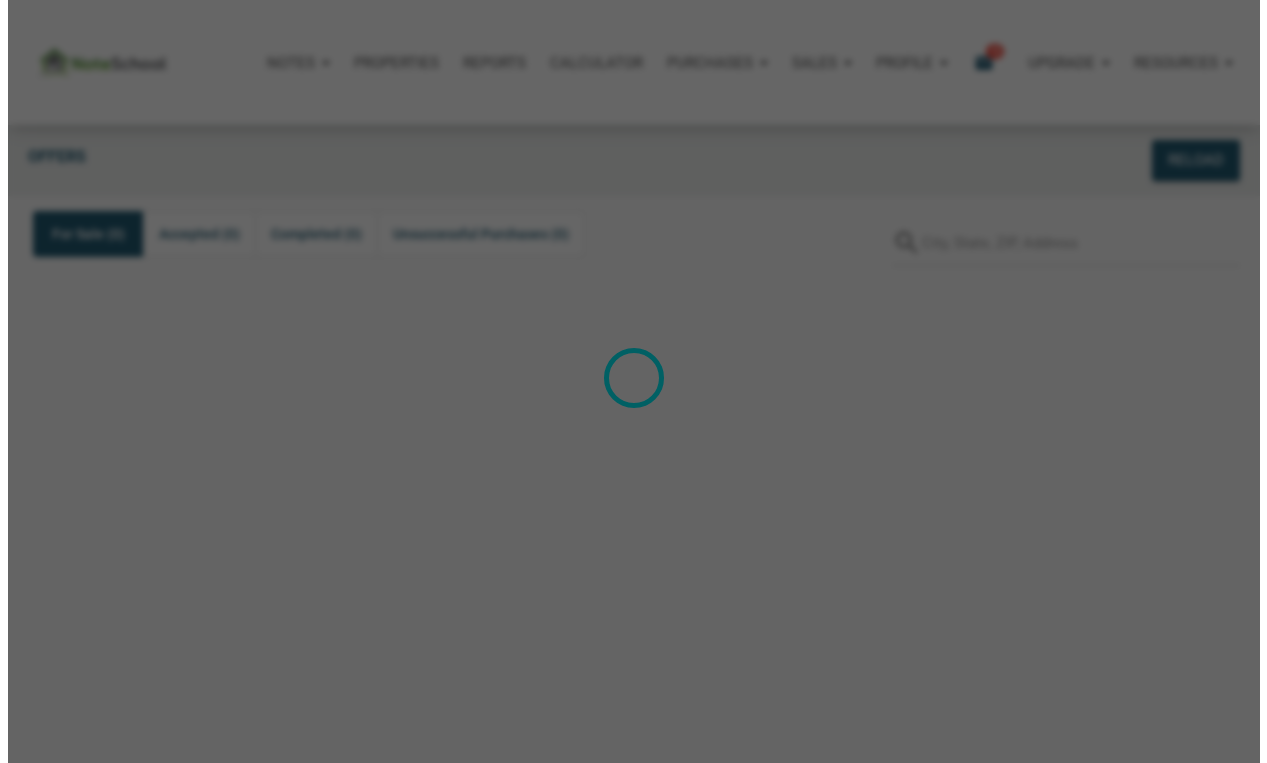 scroll, scrollTop: 0, scrollLeft: 0, axis: both 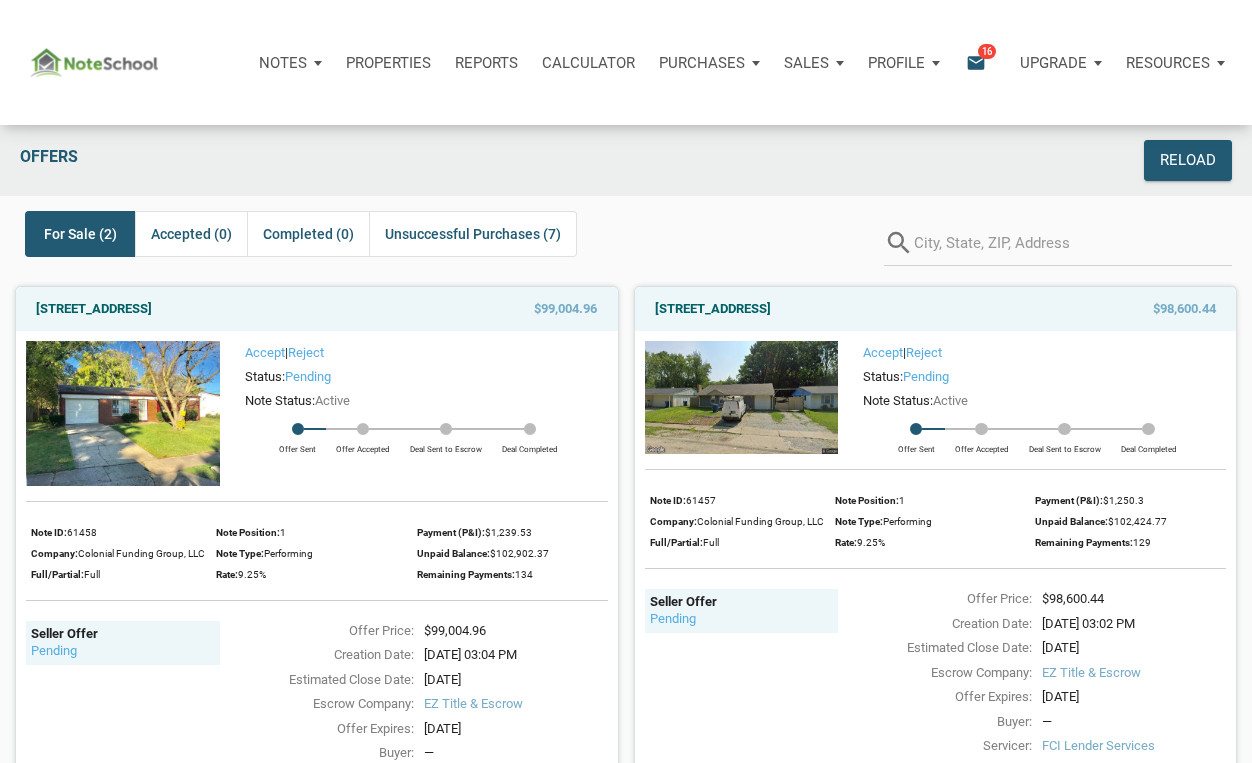 click on "Accept" at bounding box center (265, 352) 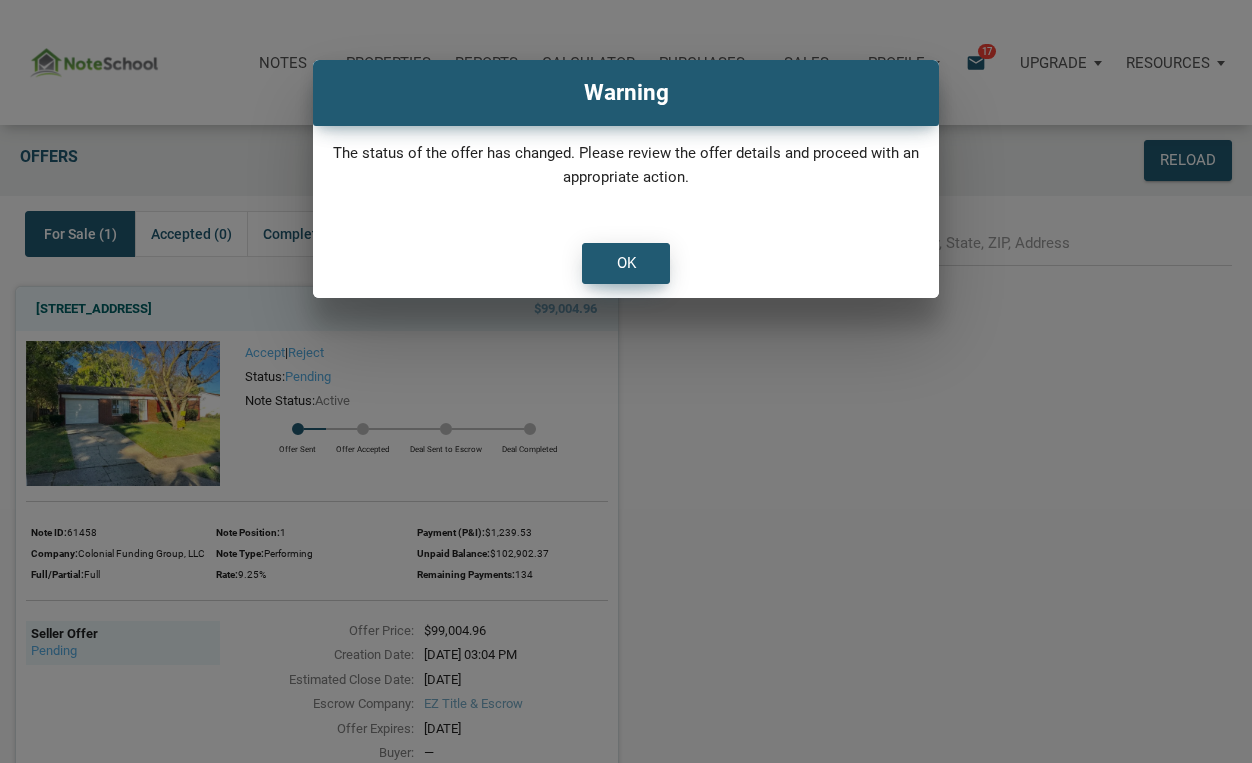 click on "OK" at bounding box center [626, 263] 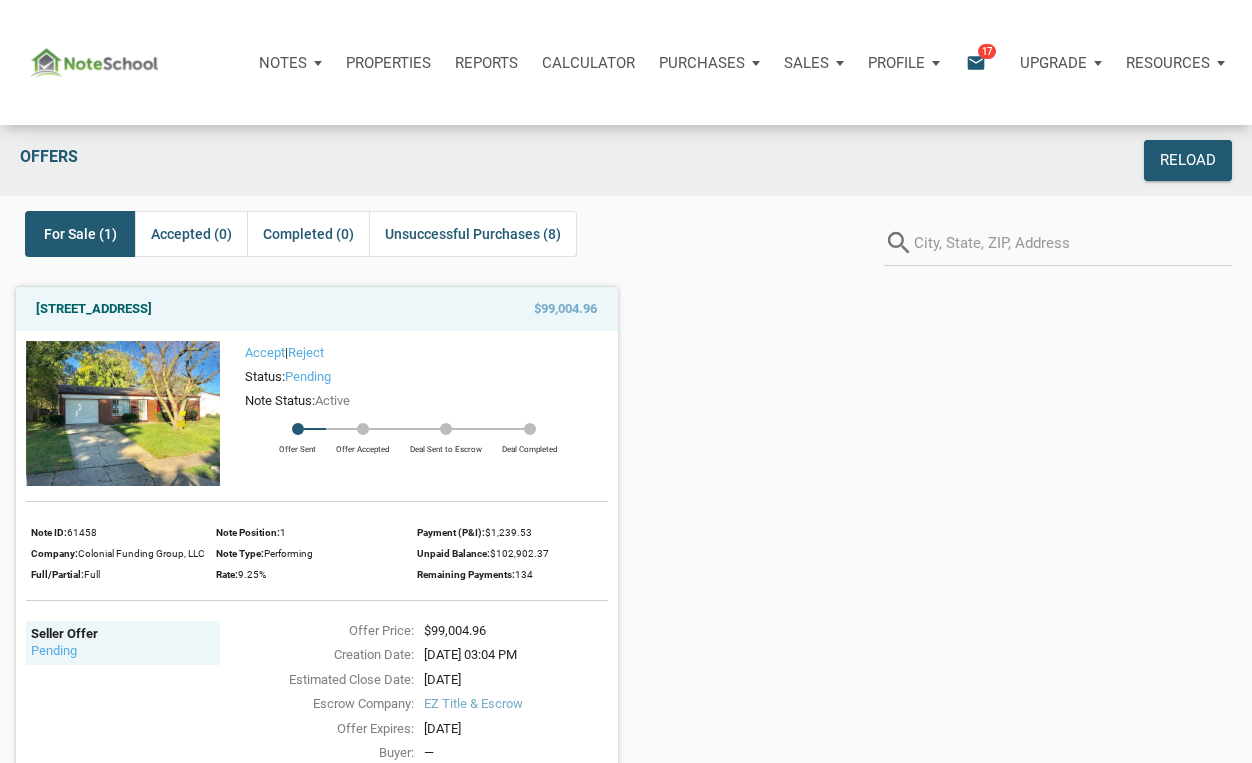 click on "For Sale (1)" at bounding box center (80, 234) 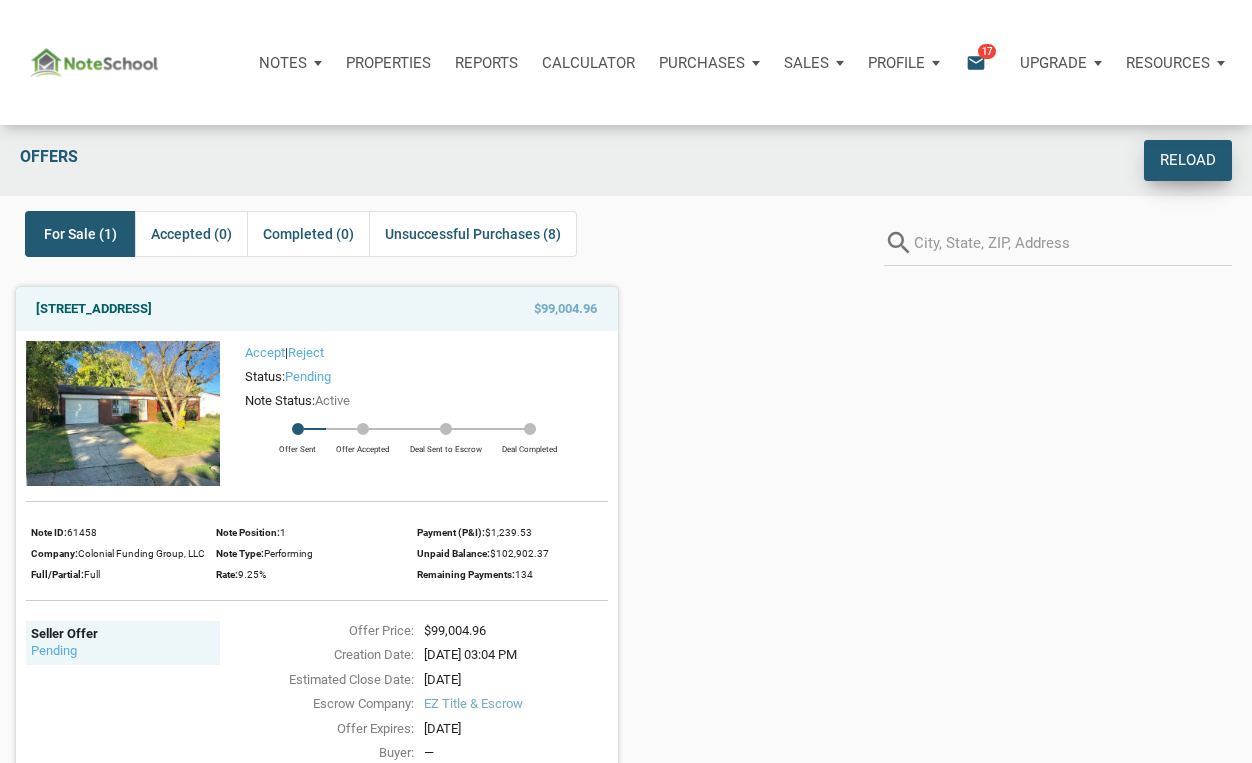 click on "Reload" at bounding box center [1188, 160] 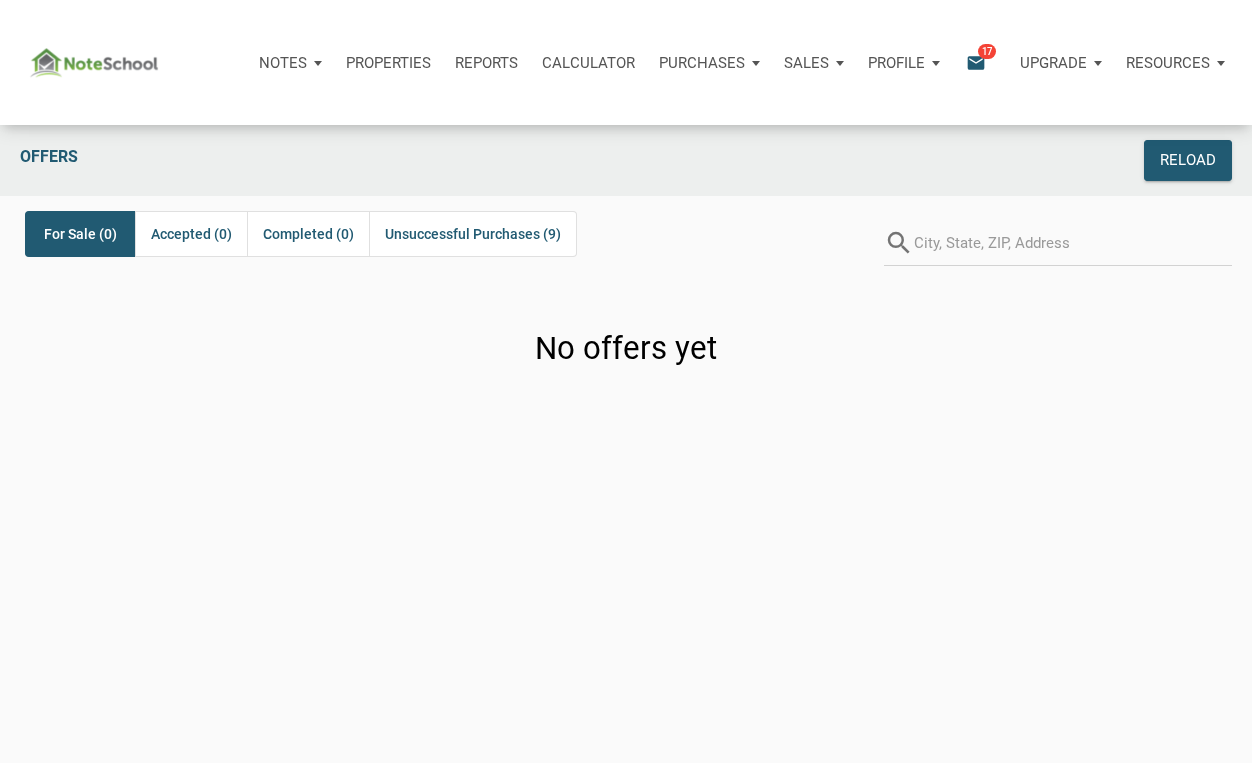 click on "For Sale (0)" at bounding box center (80, 234) 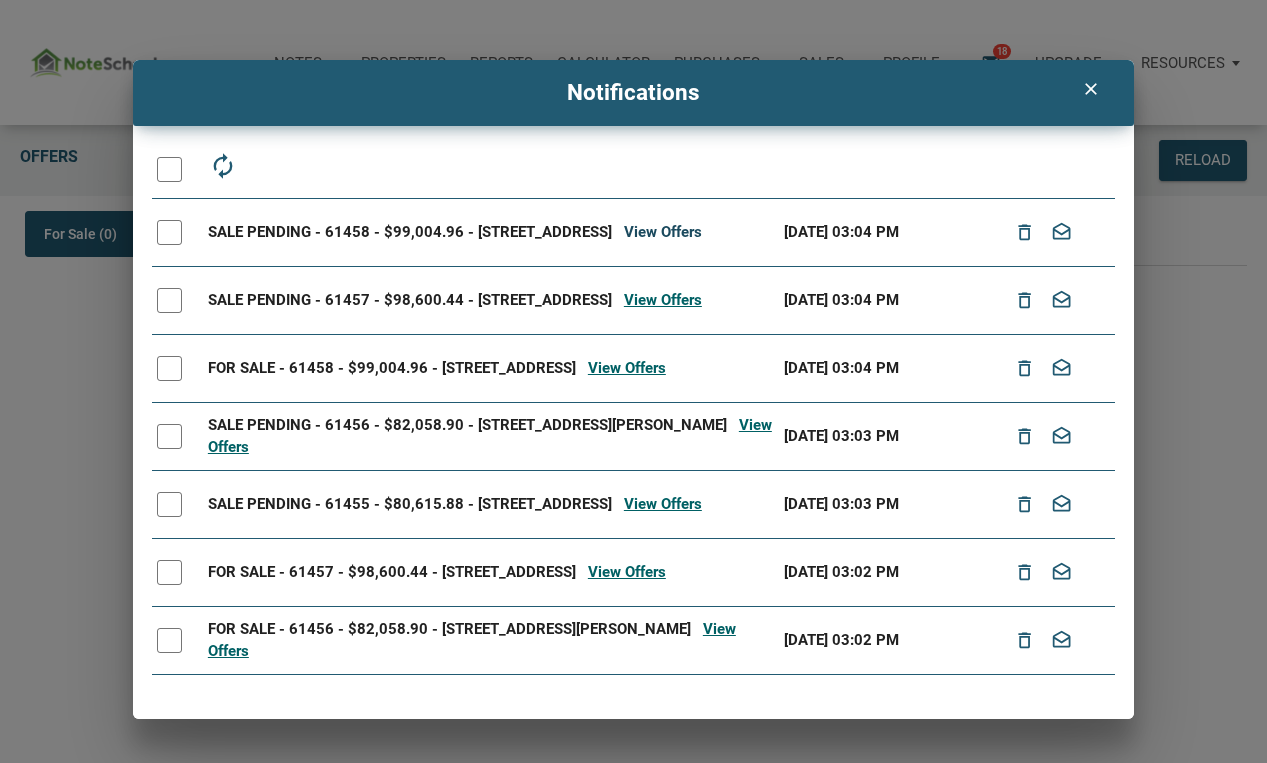 click on "View Offers" at bounding box center (663, 232) 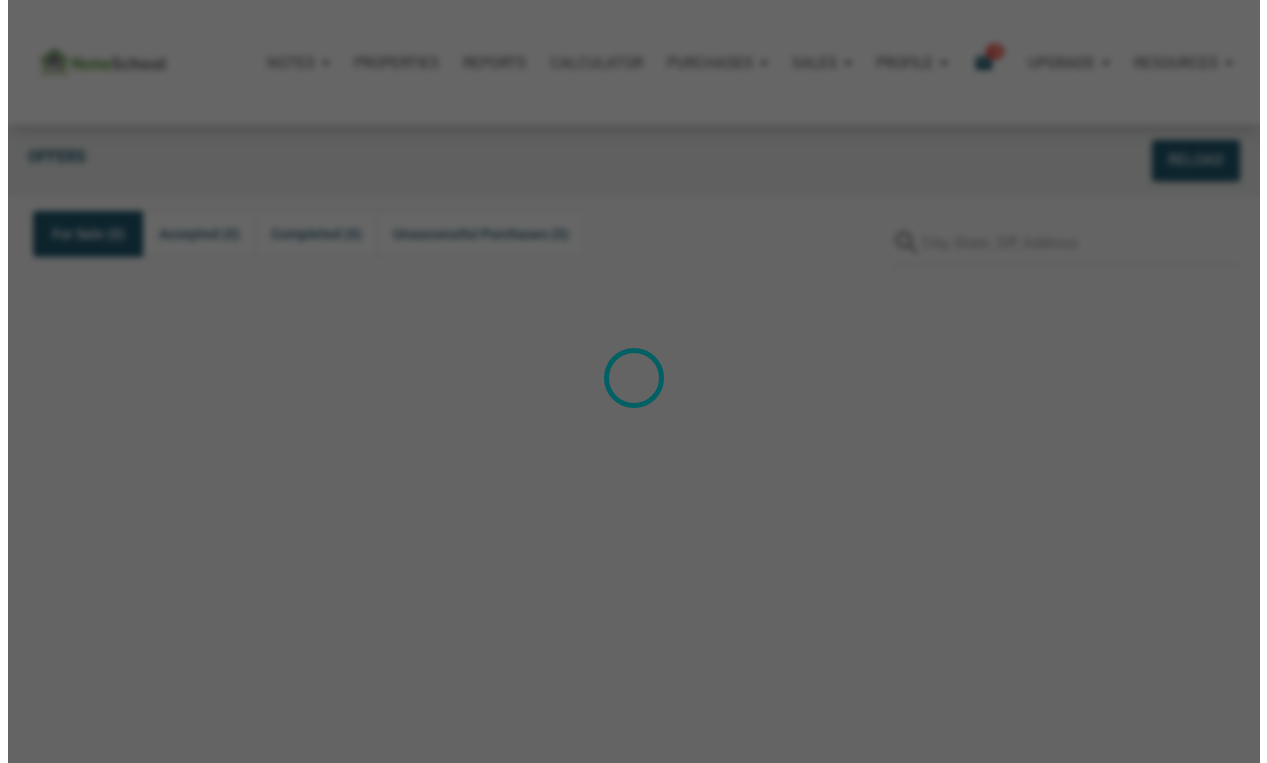 scroll, scrollTop: 0, scrollLeft: 0, axis: both 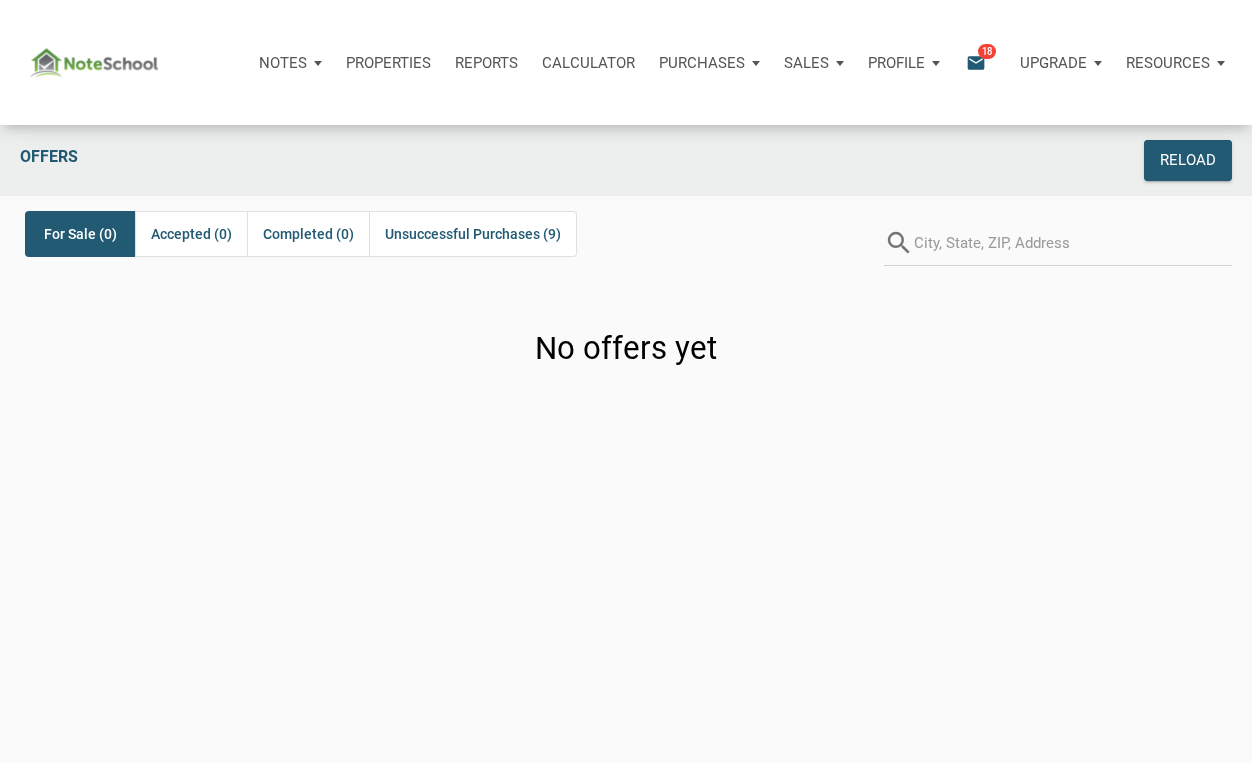 click on "email" at bounding box center (976, 62) 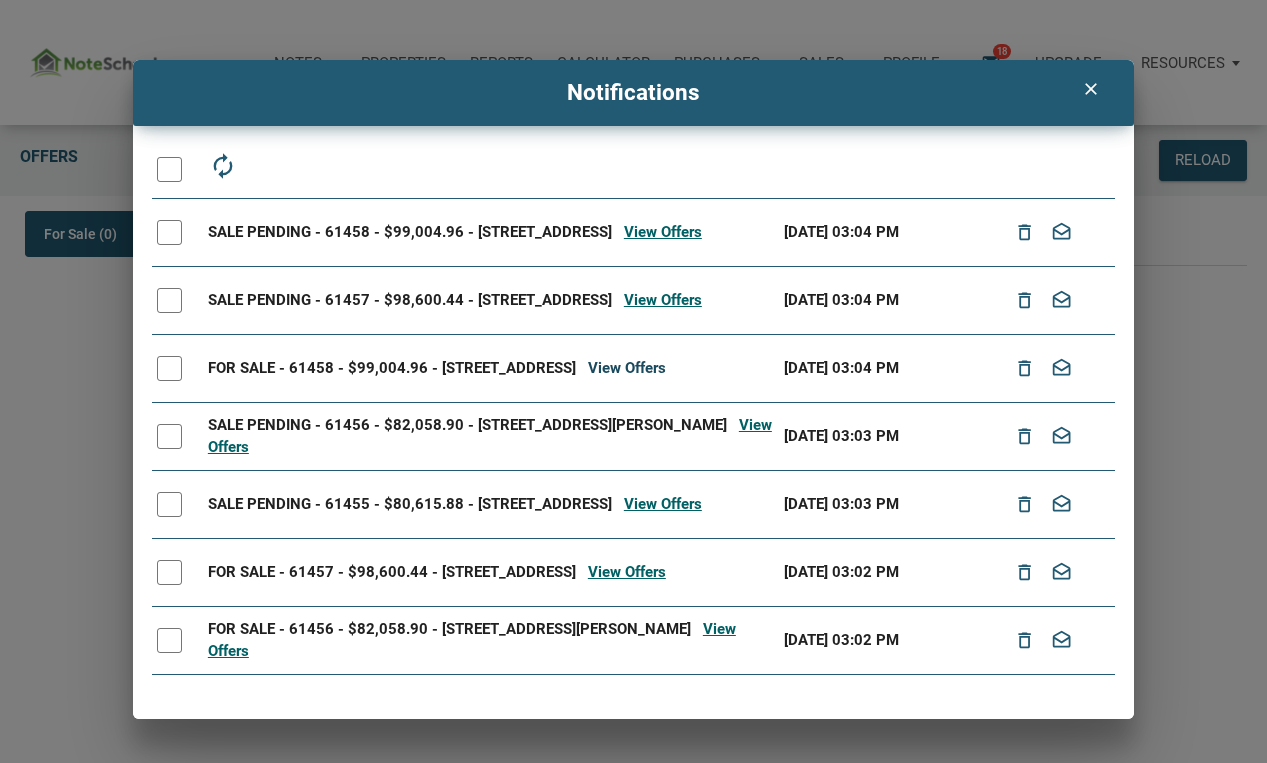 click on "View Offers" at bounding box center [627, 368] 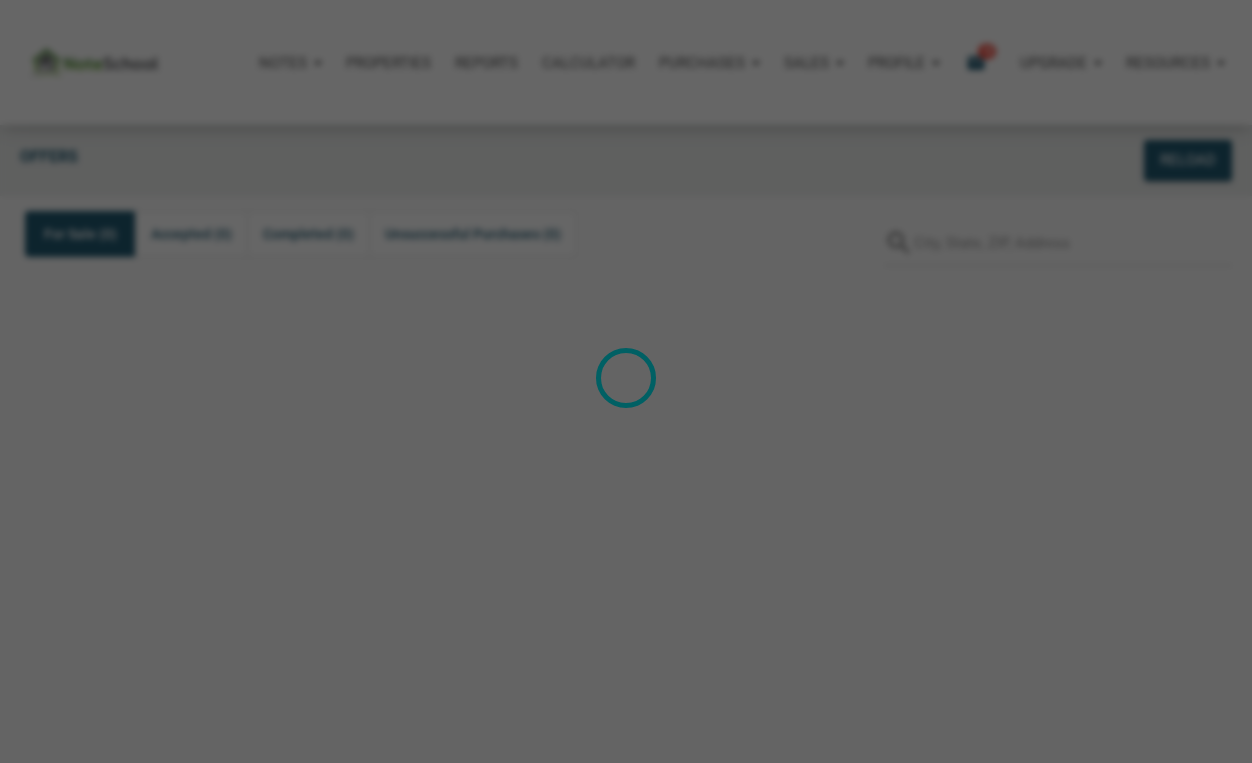 scroll, scrollTop: 0, scrollLeft: 0, axis: both 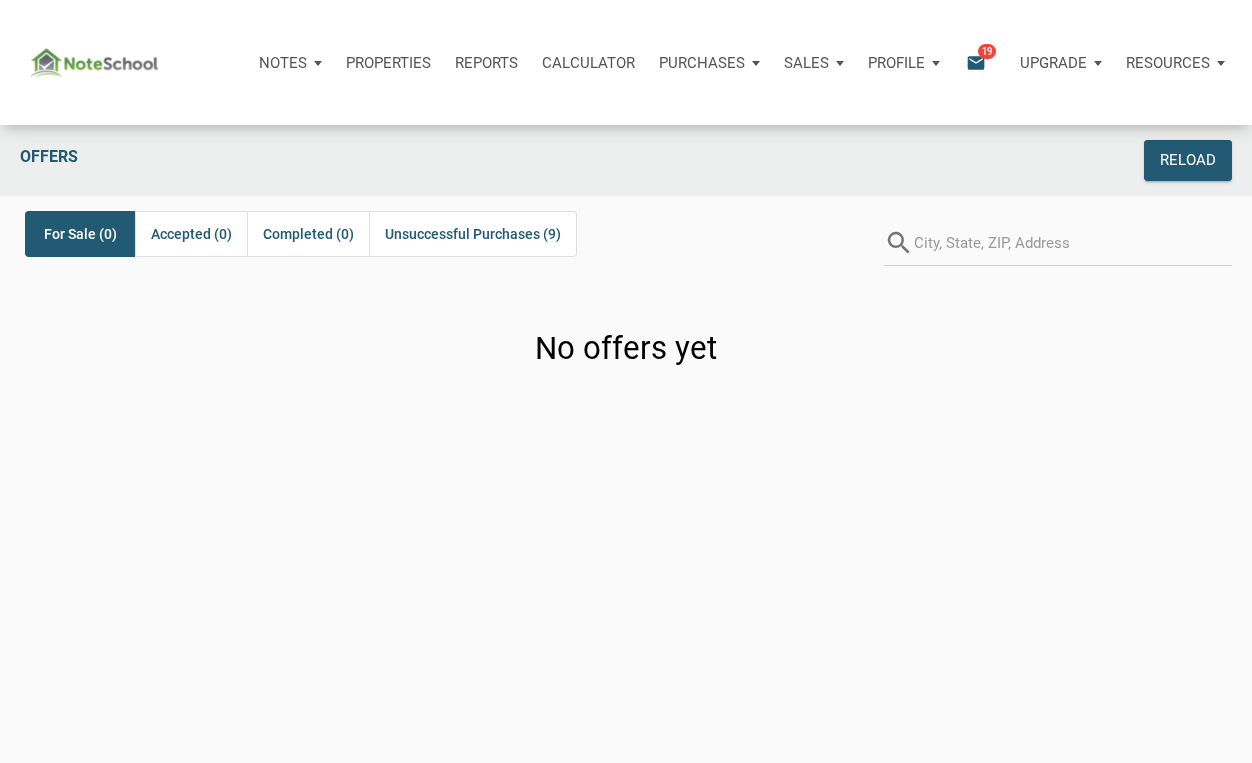 click on "email" at bounding box center [976, 62] 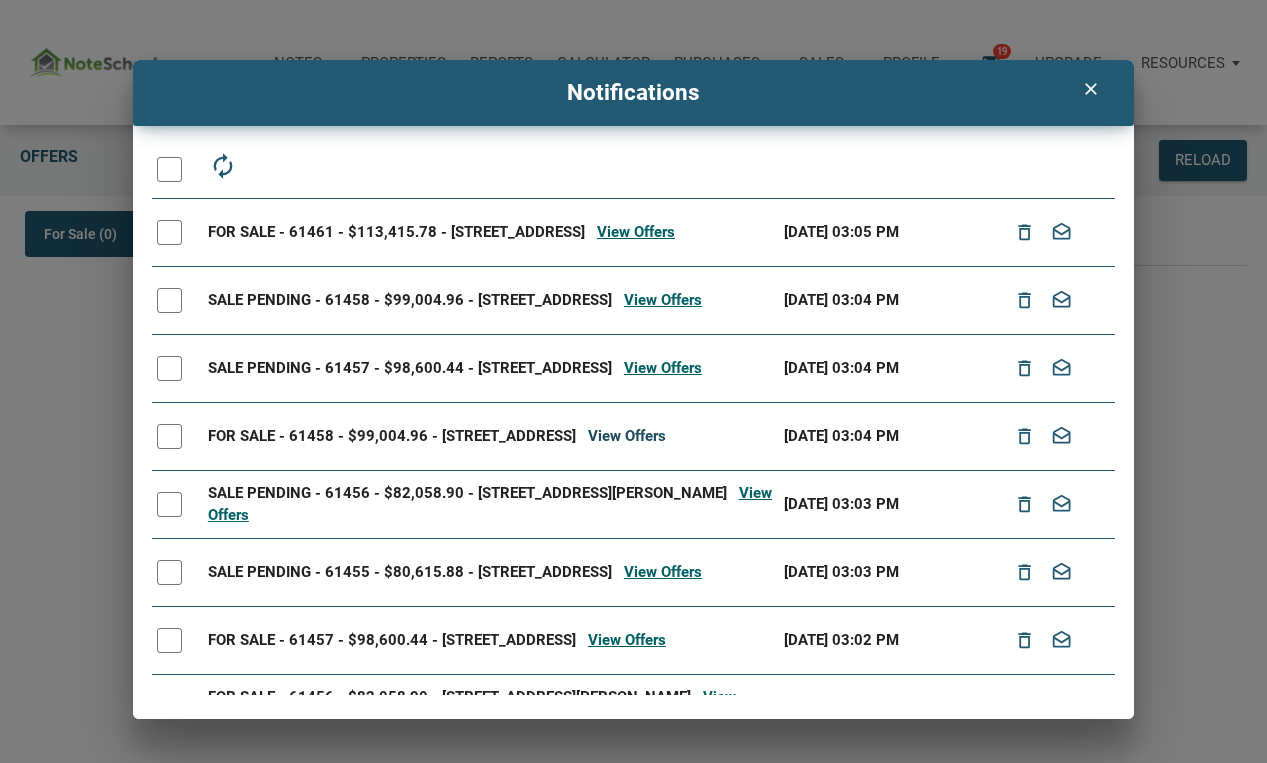 click on "View Offers" at bounding box center [627, 436] 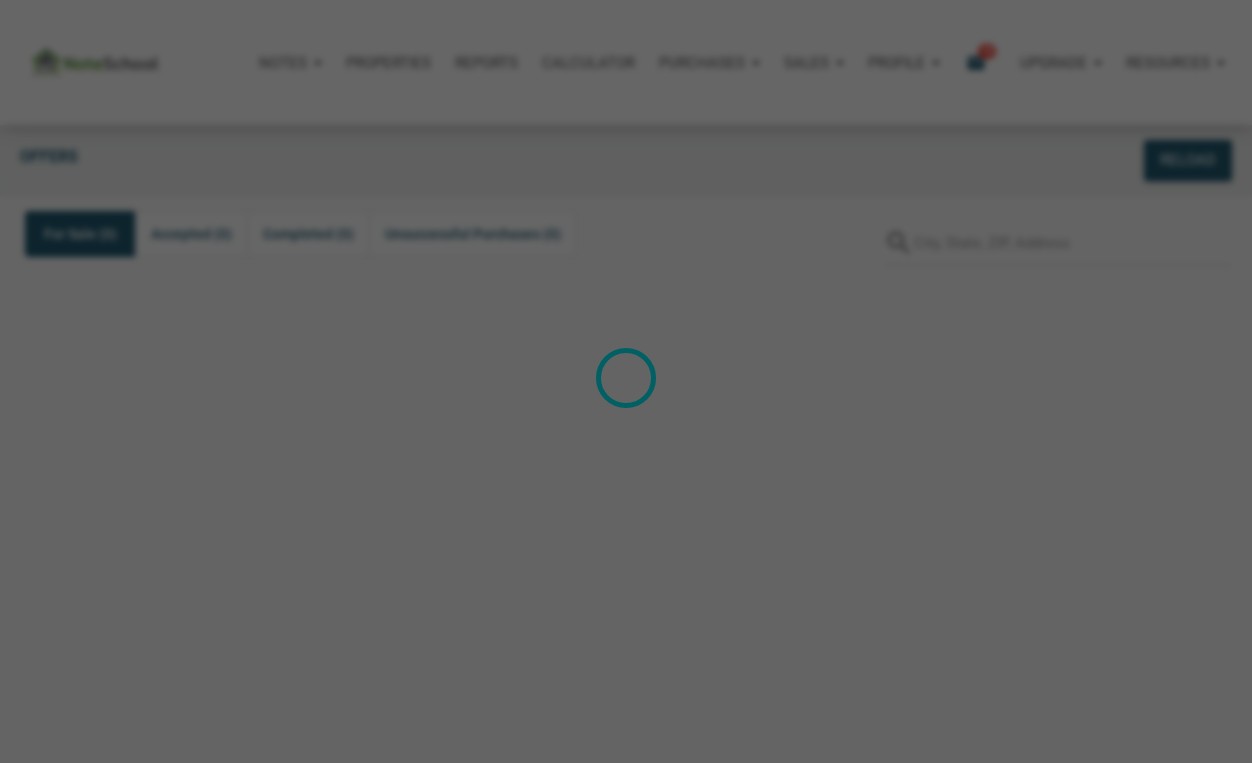 scroll, scrollTop: 0, scrollLeft: 0, axis: both 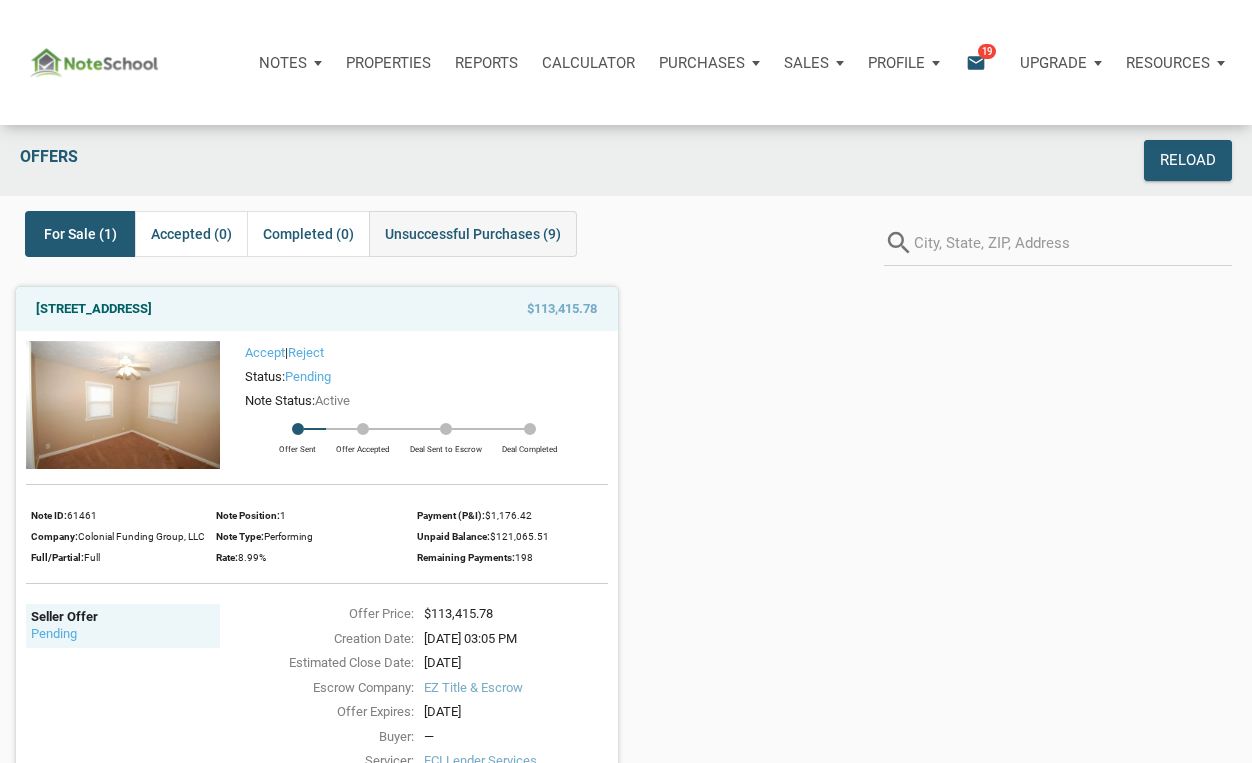 click on "Unsuccessful Purchases (9)" at bounding box center [473, 234] 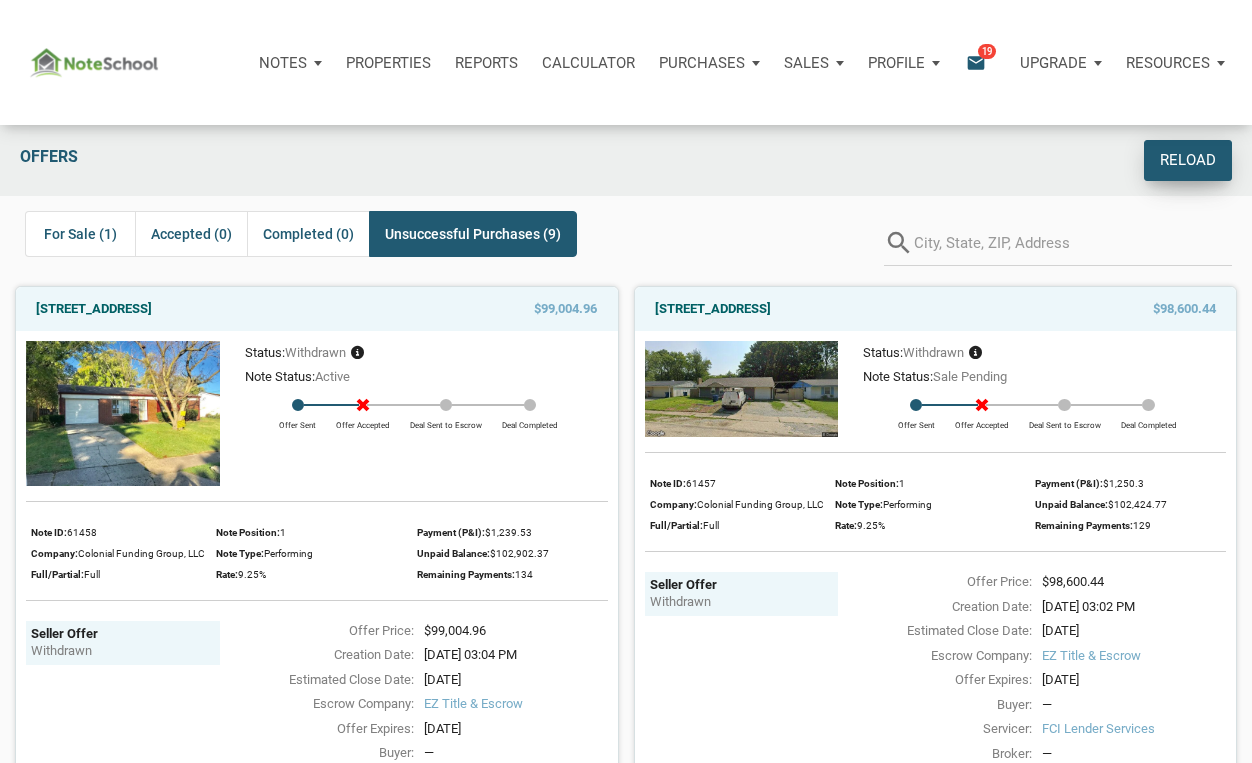 click on "Reload" at bounding box center (1188, 160) 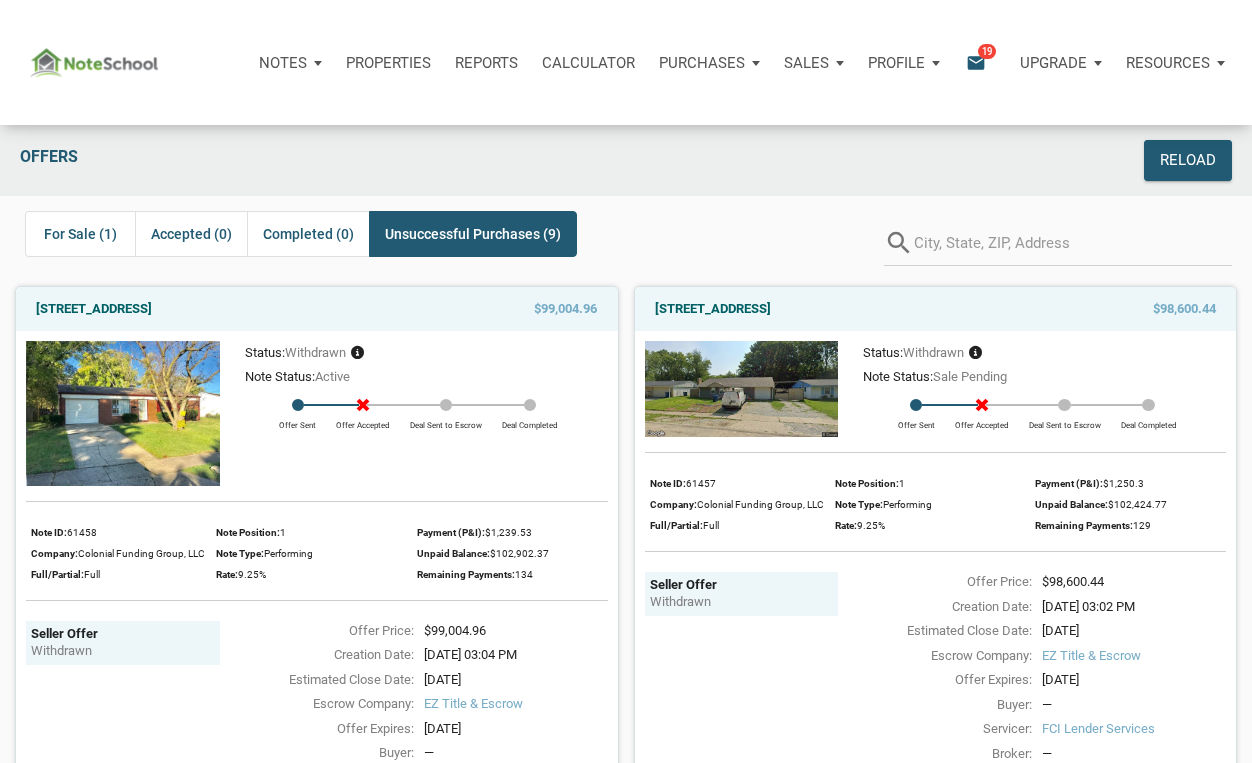 click on "email" at bounding box center (976, 62) 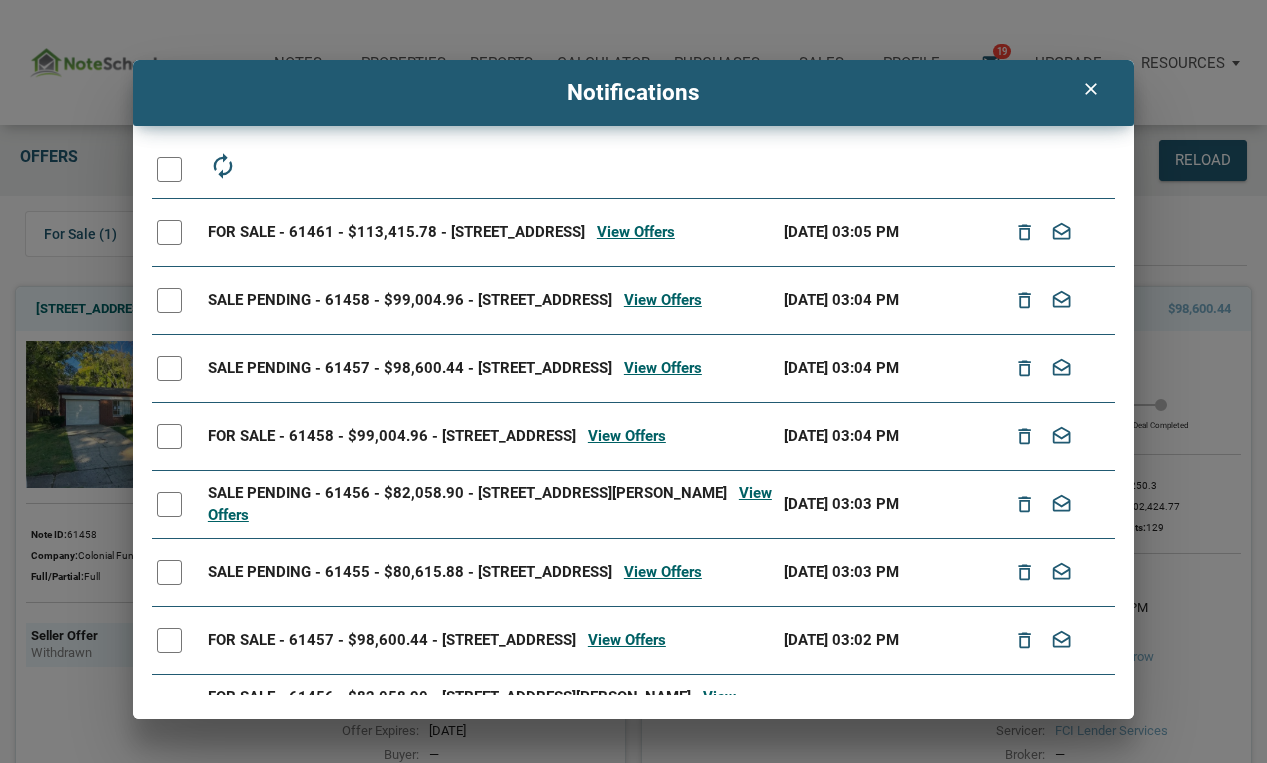 click on "clear   Notifications     autorenew   delete_outline   drafts    email        FOR SALE - 61461 - $113,415.78 - 7113 East 33rd Street, Indianapolis, IN, 46226     View Offers 07/01/2025 03:05 PM delete_outline   drafts       SALE PENDING - 61458 - $99,004.96 - 6714 E 43rd Pl, Indianapolis, IN, 46226     View Offers 07/01/2025 03:04 PM delete_outline   drafts       SALE PENDING - 61457 - $98,600.44 - 4013 Eisenhower Drive, Indianapolis, IN, 46254     View Offers 07/01/2025 03:04 PM delete_outline   drafts       FOR SALE - 61458 - $99,004.96 - 6714 E 43rd Pl, Indianapolis, IN, 46226     View Offers 07/01/2025 03:04 PM delete_outline   drafts       SALE PENDING - 61456 - $82,058.90 - 1410 N Holmes Ave, Indianapolis, IN, 46222     View Offers 07/01/2025 03:03 PM delete_outline   drafts       SALE PENDING - 61455 - $80,615.88 - 4102 N Kitley Ave, Indianapolis, IN, 46226     View Offers 07/01/2025 03:03 PM delete_outline   drafts           View Offers 07/01/2025 03:02 PM delete_outline   drafts" at bounding box center (633, 389) 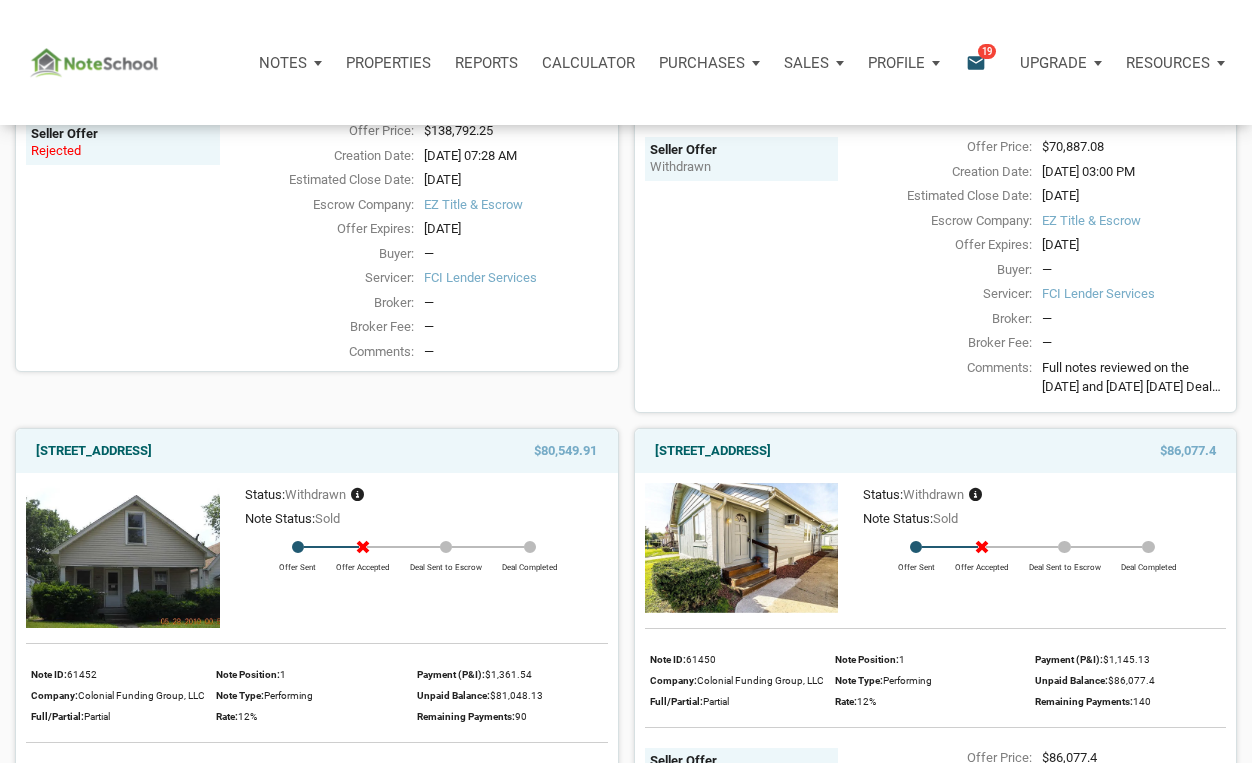 scroll, scrollTop: 0, scrollLeft: 0, axis: both 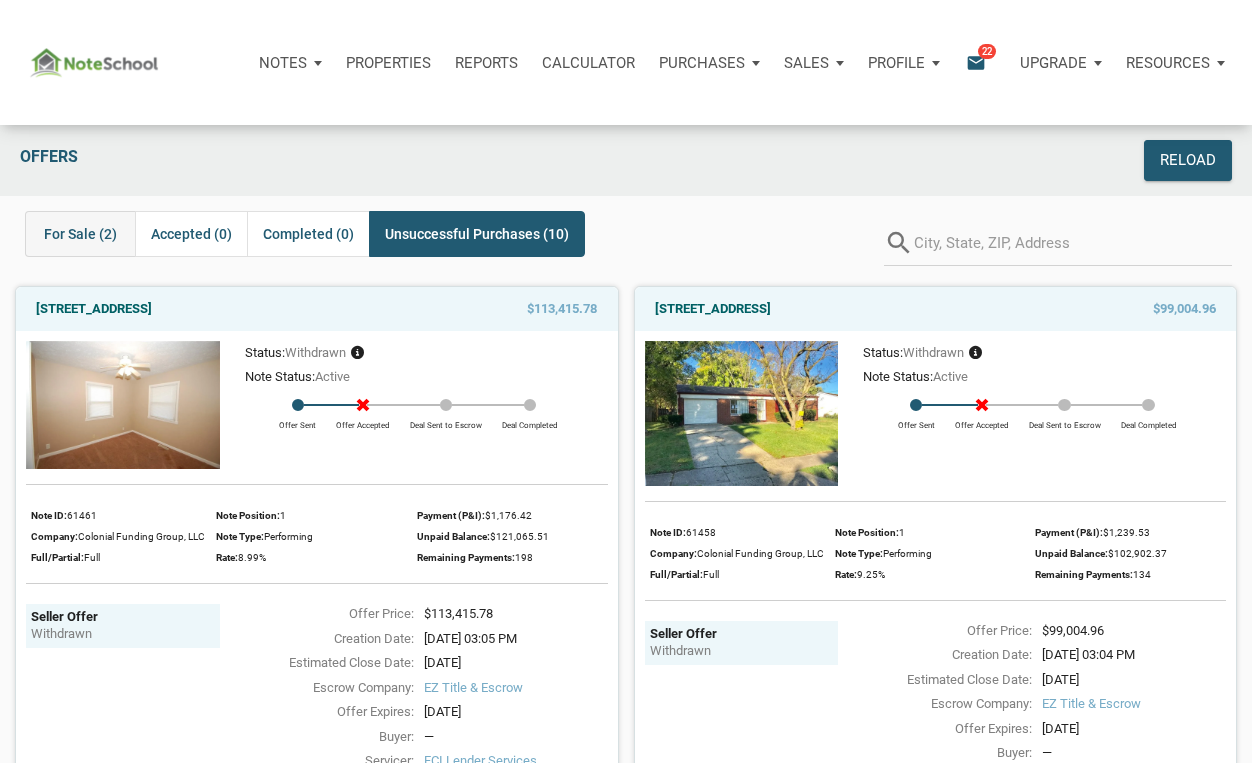 click on "For Sale (2)" at bounding box center [80, 234] 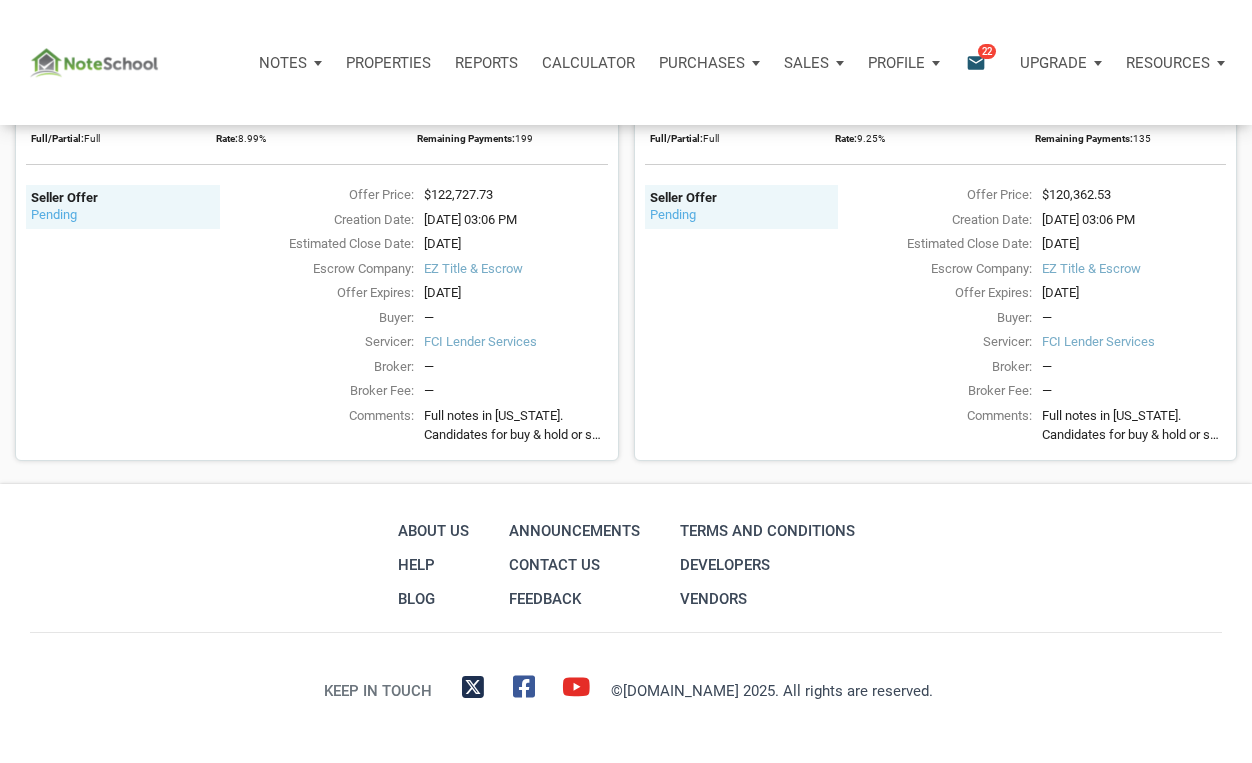 scroll, scrollTop: 0, scrollLeft: 0, axis: both 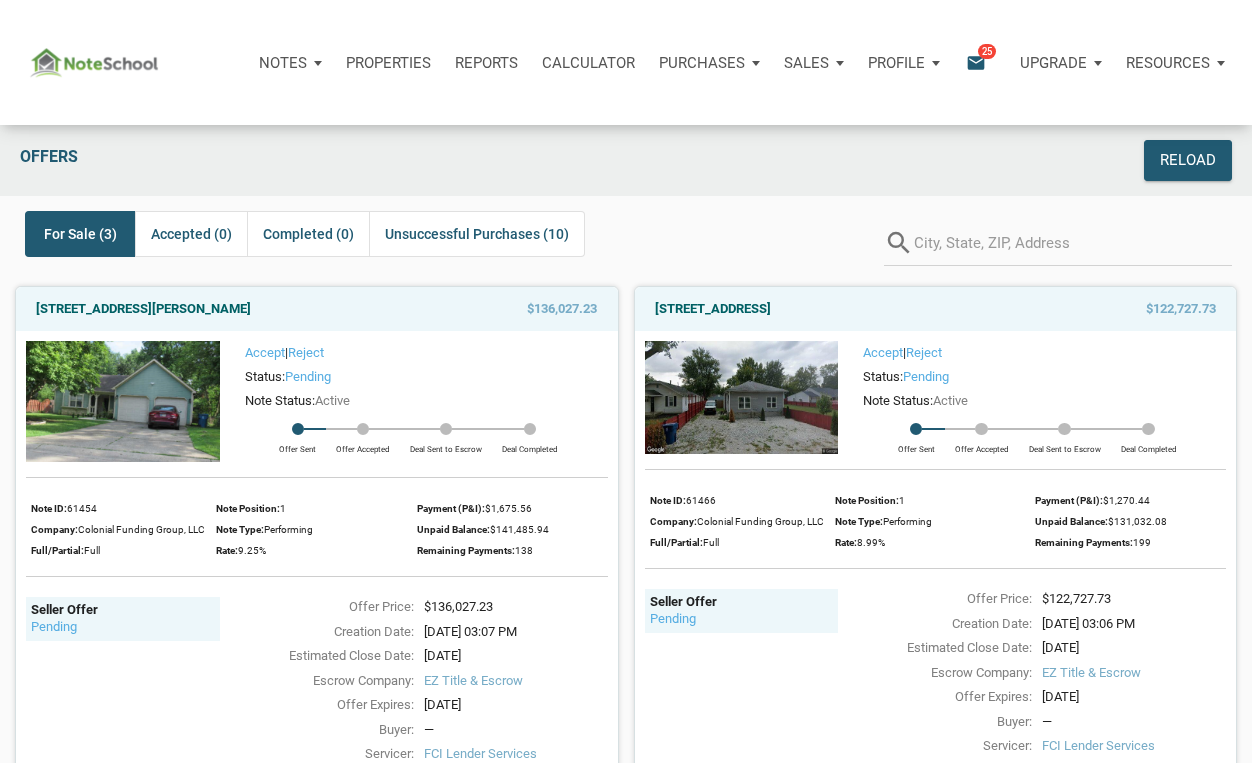 click on "email" at bounding box center [976, 62] 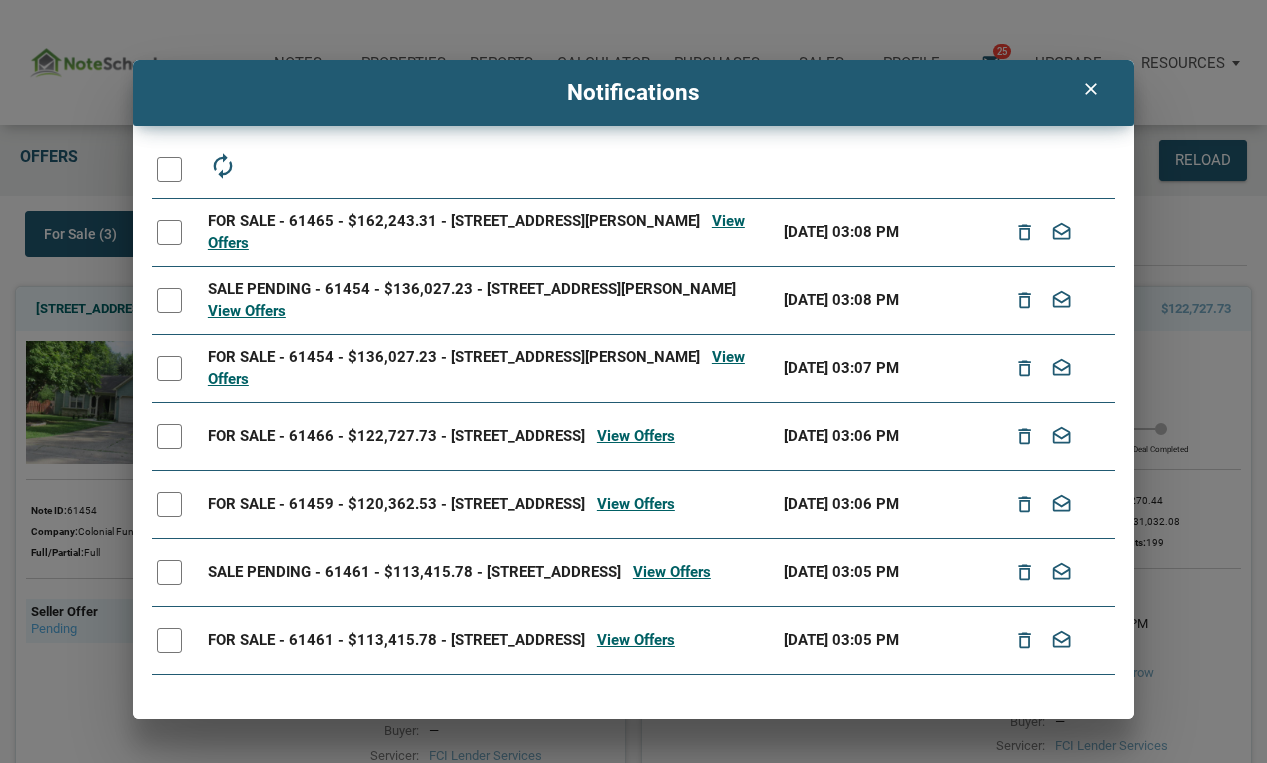 click on "clear" at bounding box center [1090, 89] 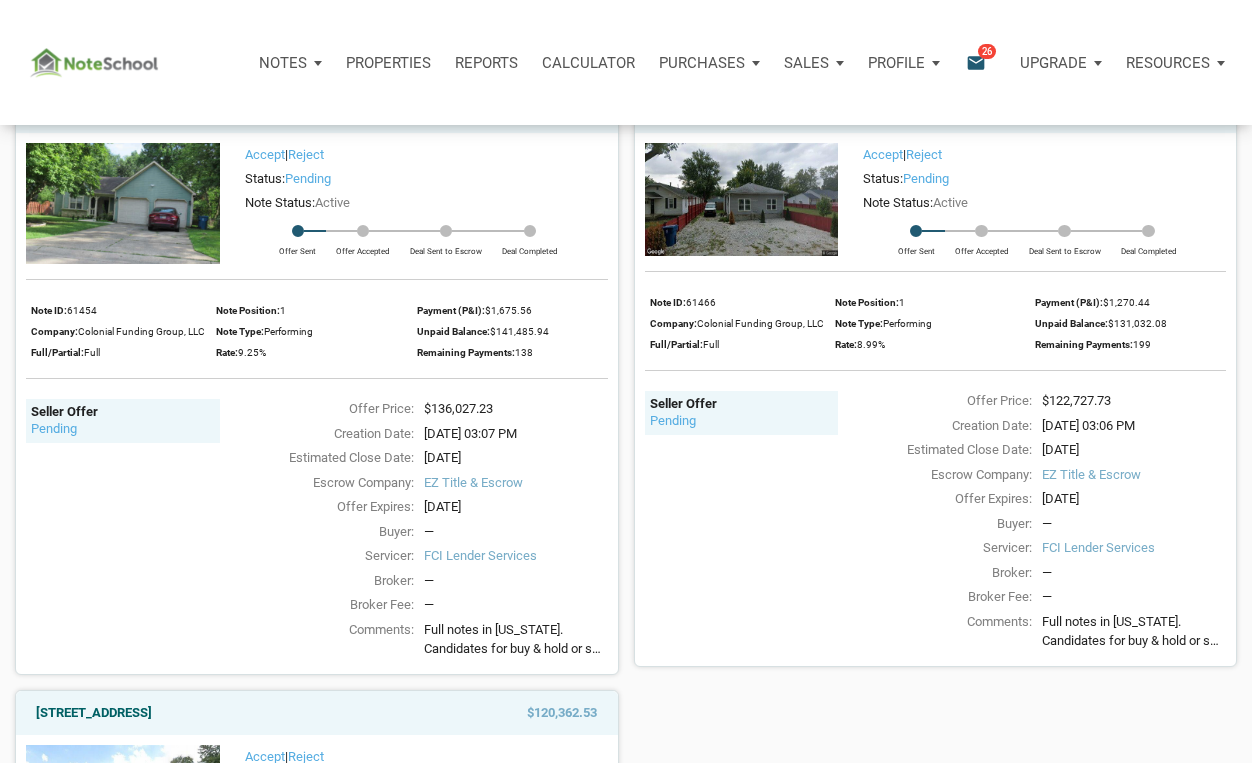 scroll, scrollTop: 193, scrollLeft: 0, axis: vertical 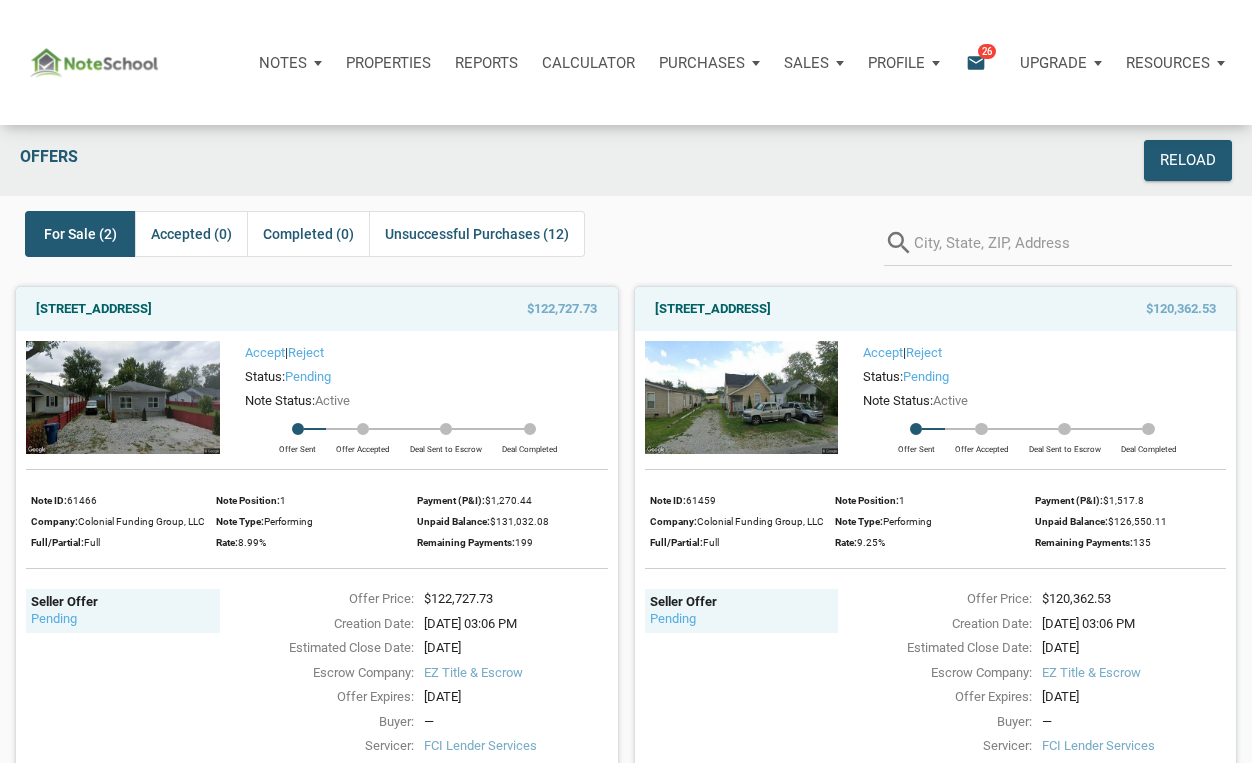 click at bounding box center [742, 398] 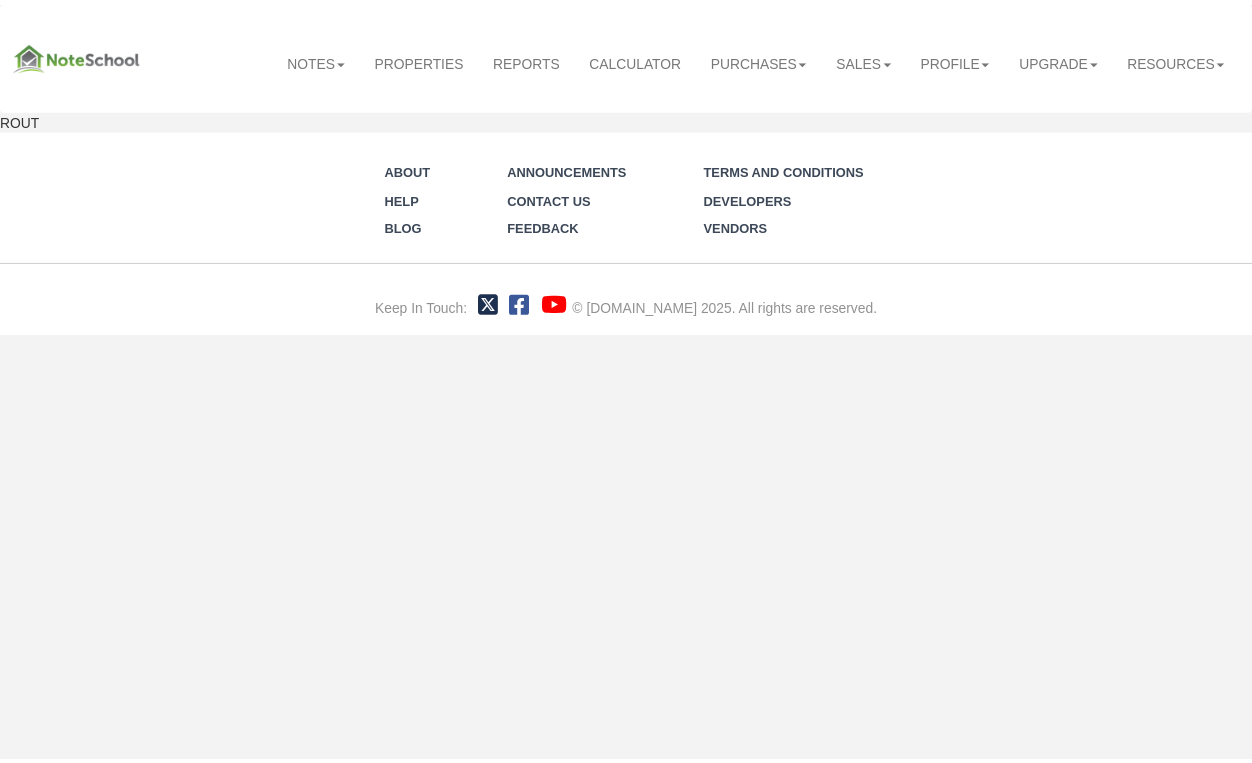 scroll, scrollTop: 0, scrollLeft: 0, axis: both 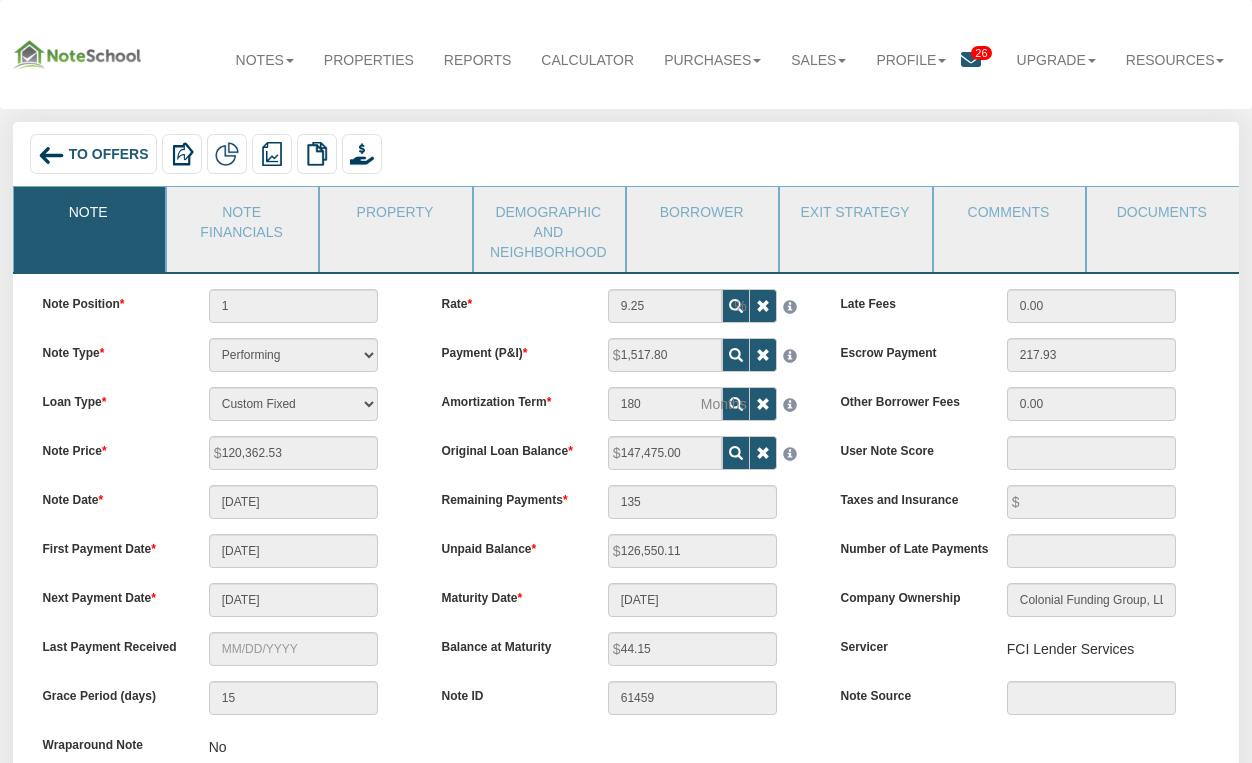 click at bounding box center [971, 60] 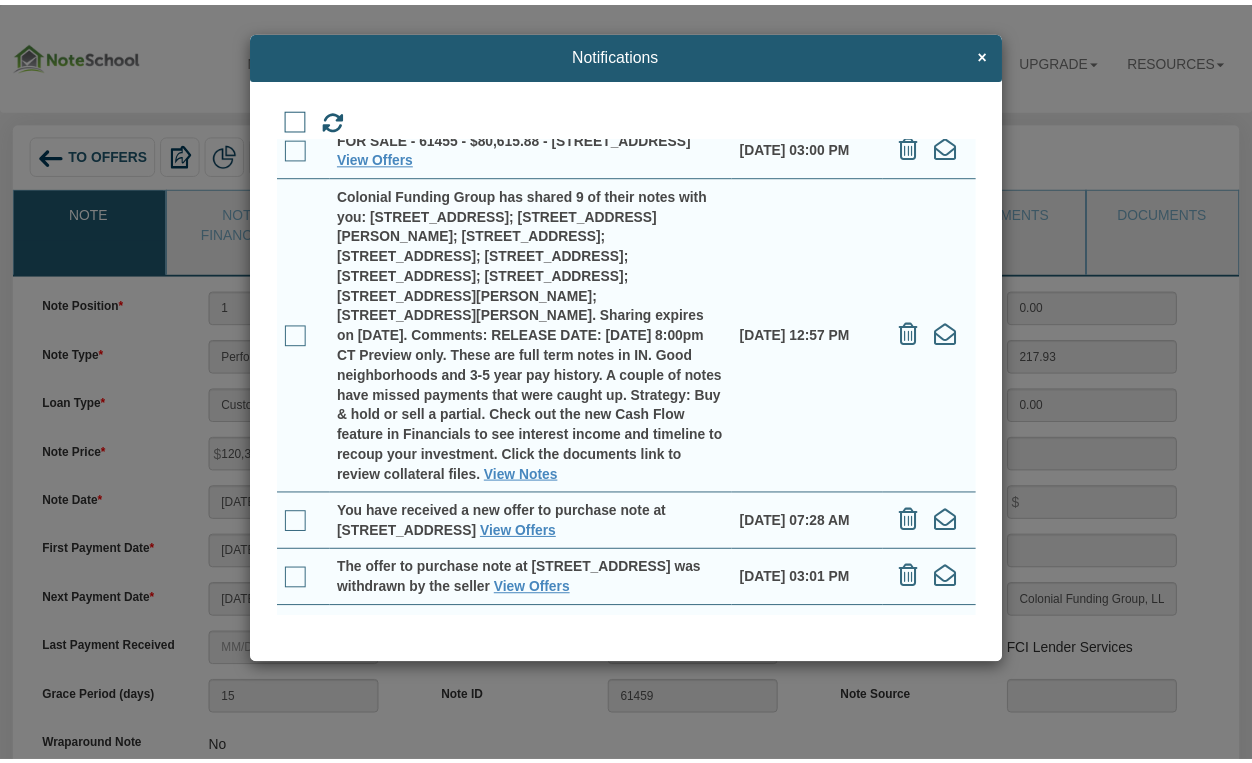 scroll, scrollTop: 885, scrollLeft: 0, axis: vertical 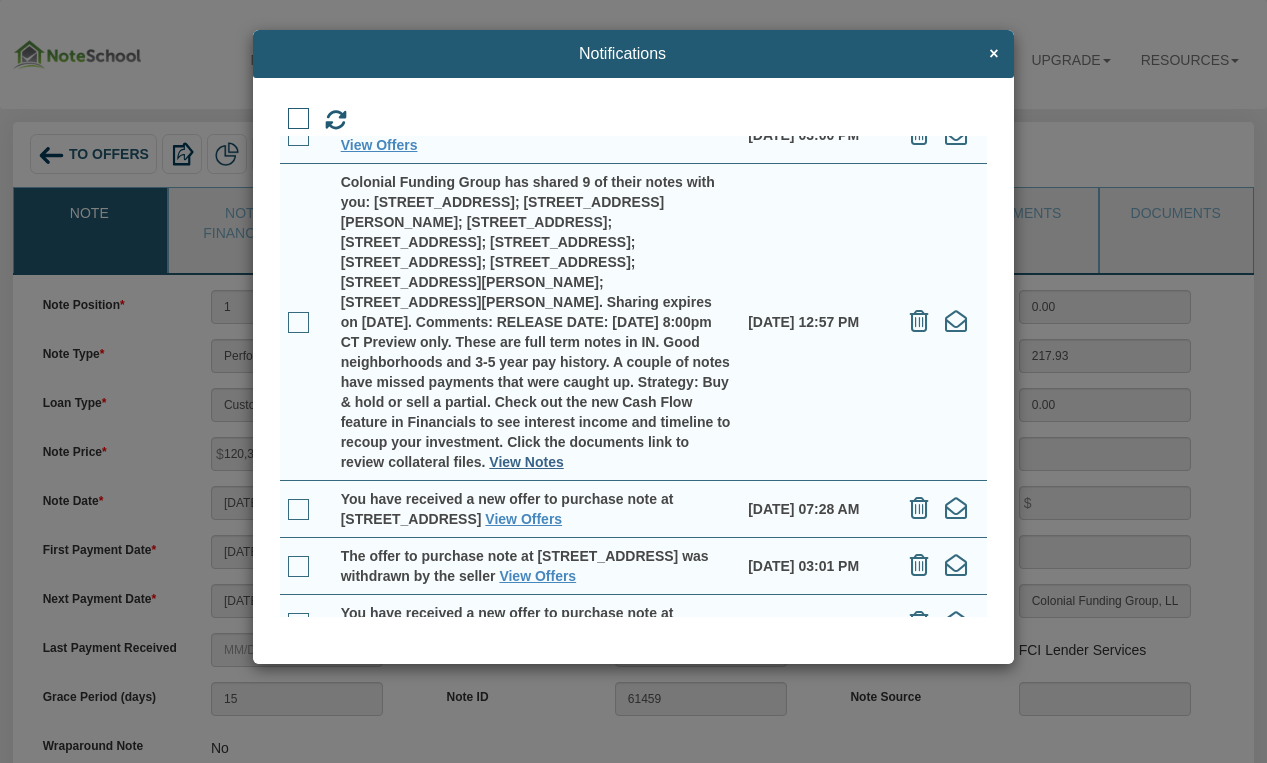click on "View Notes" at bounding box center (526, 462) 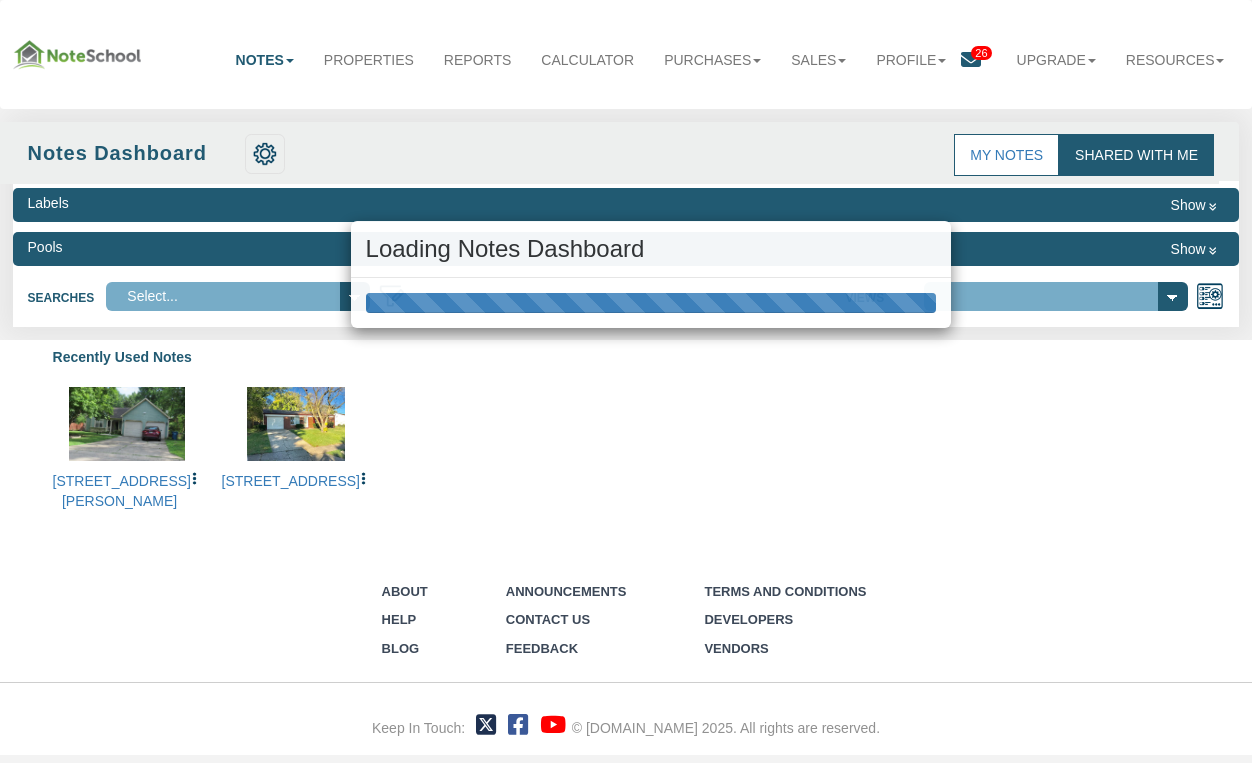 select on "316" 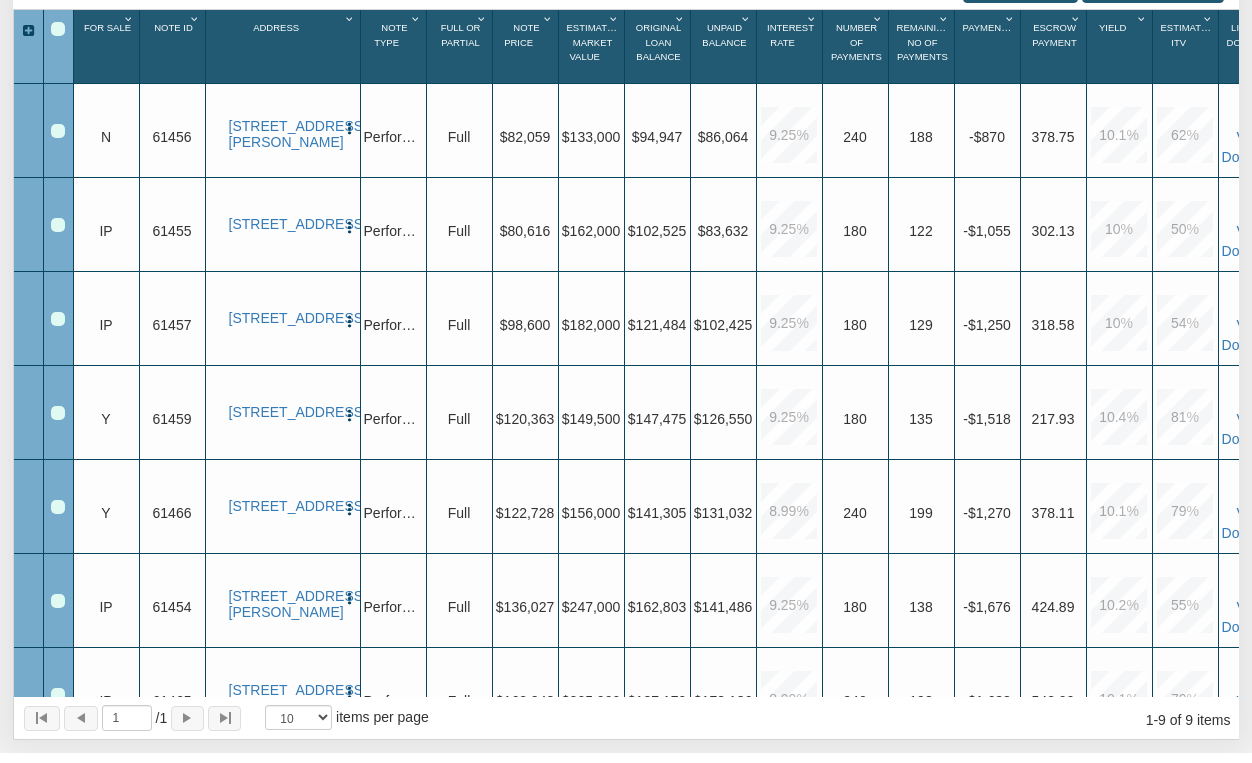 scroll, scrollTop: 360, scrollLeft: 0, axis: vertical 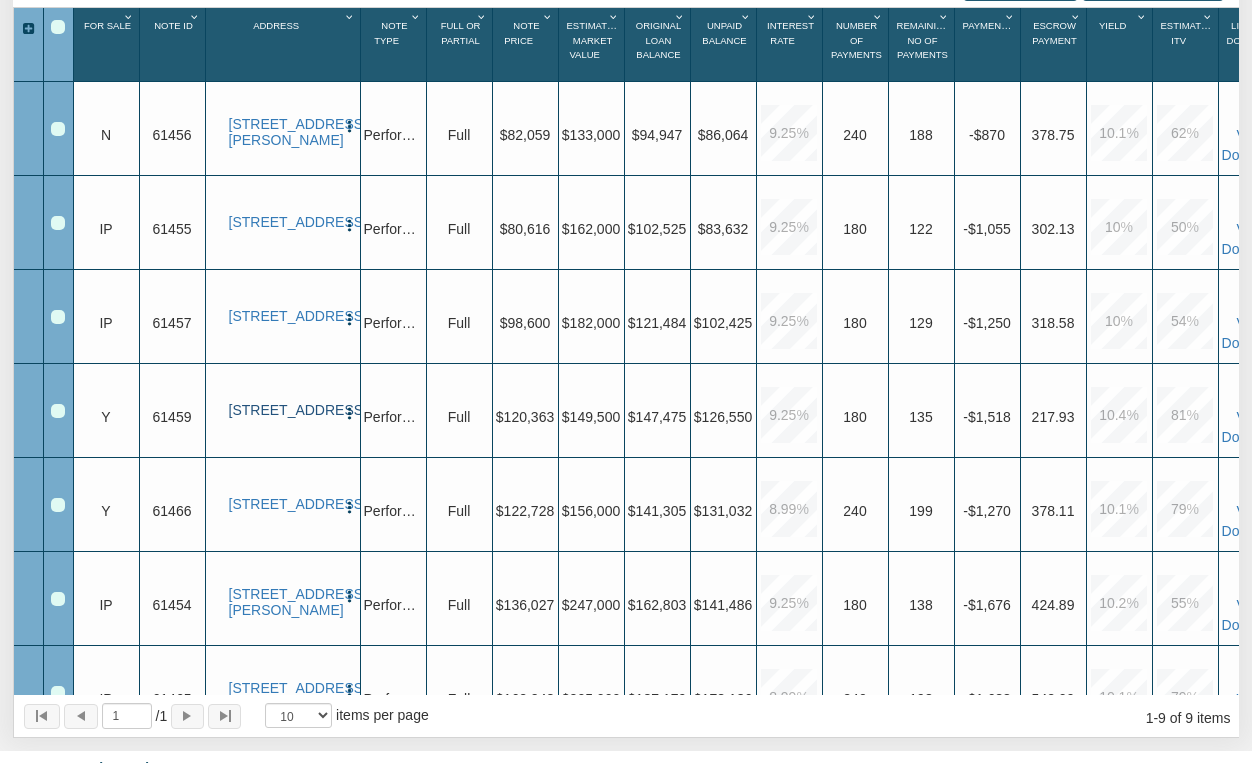 click on "2205 7th Street, Columbus, IN, 47201" at bounding box center [283, 410] 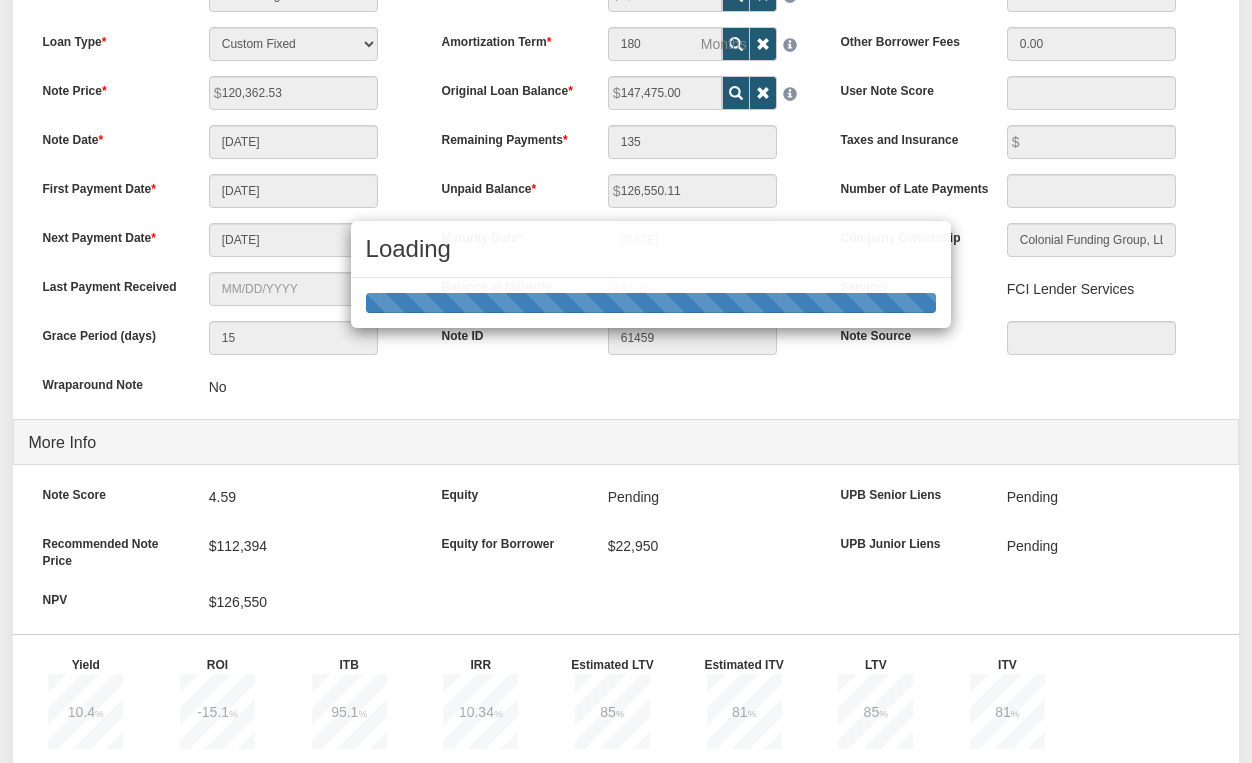 scroll, scrollTop: 0, scrollLeft: 0, axis: both 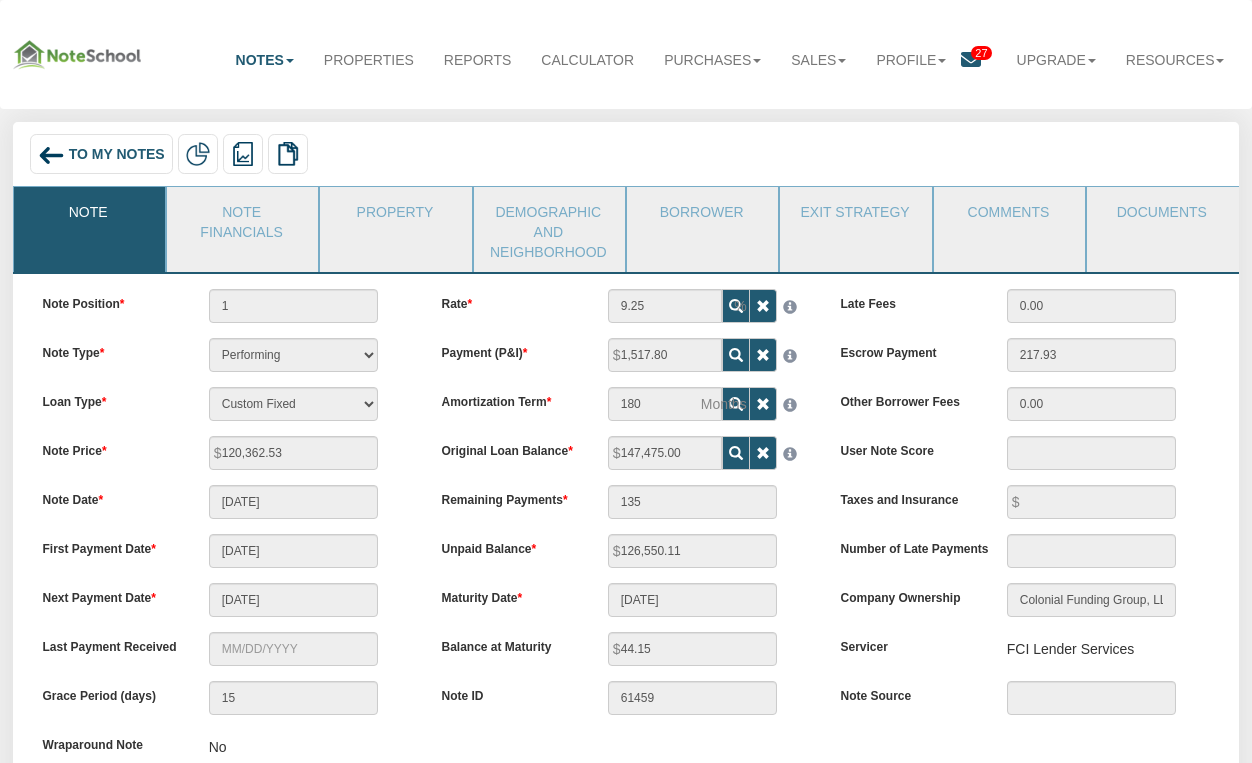 click on "To My Notes" at bounding box center [117, 154] 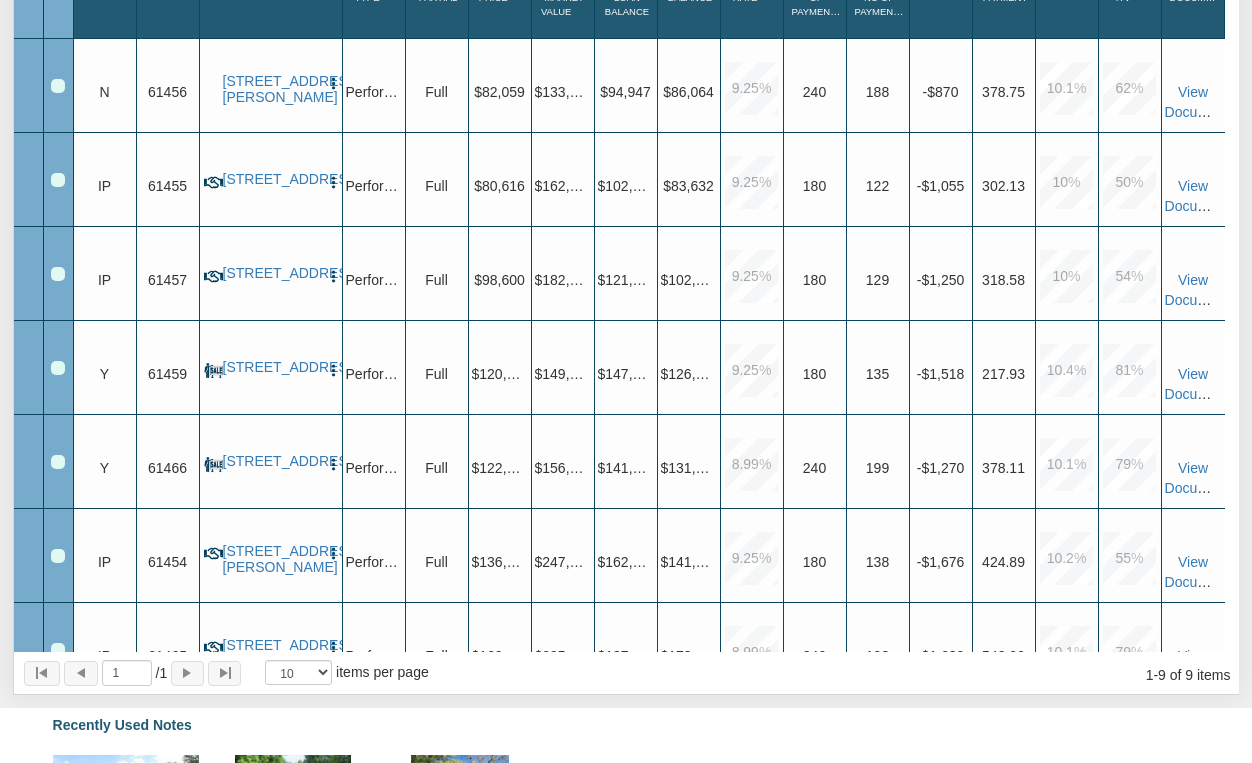 scroll, scrollTop: 411, scrollLeft: 0, axis: vertical 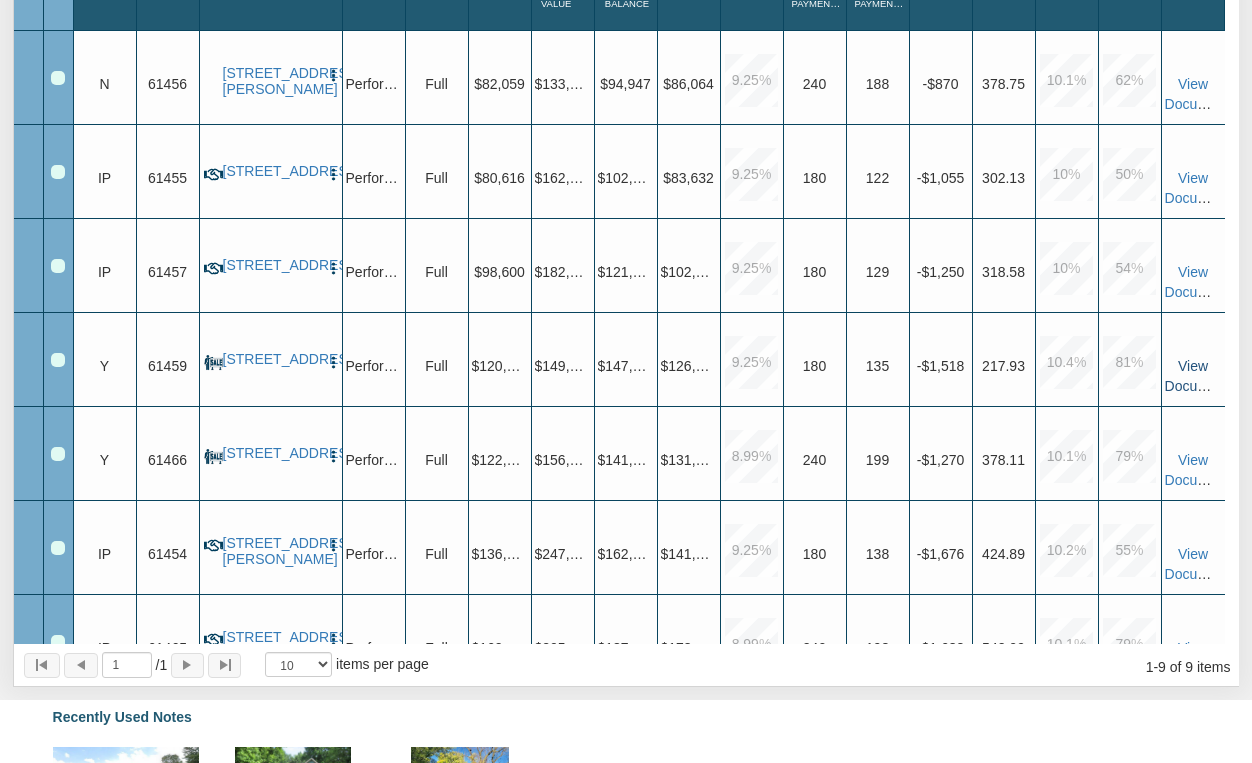 click on "View Documents" at bounding box center (1200, 376) 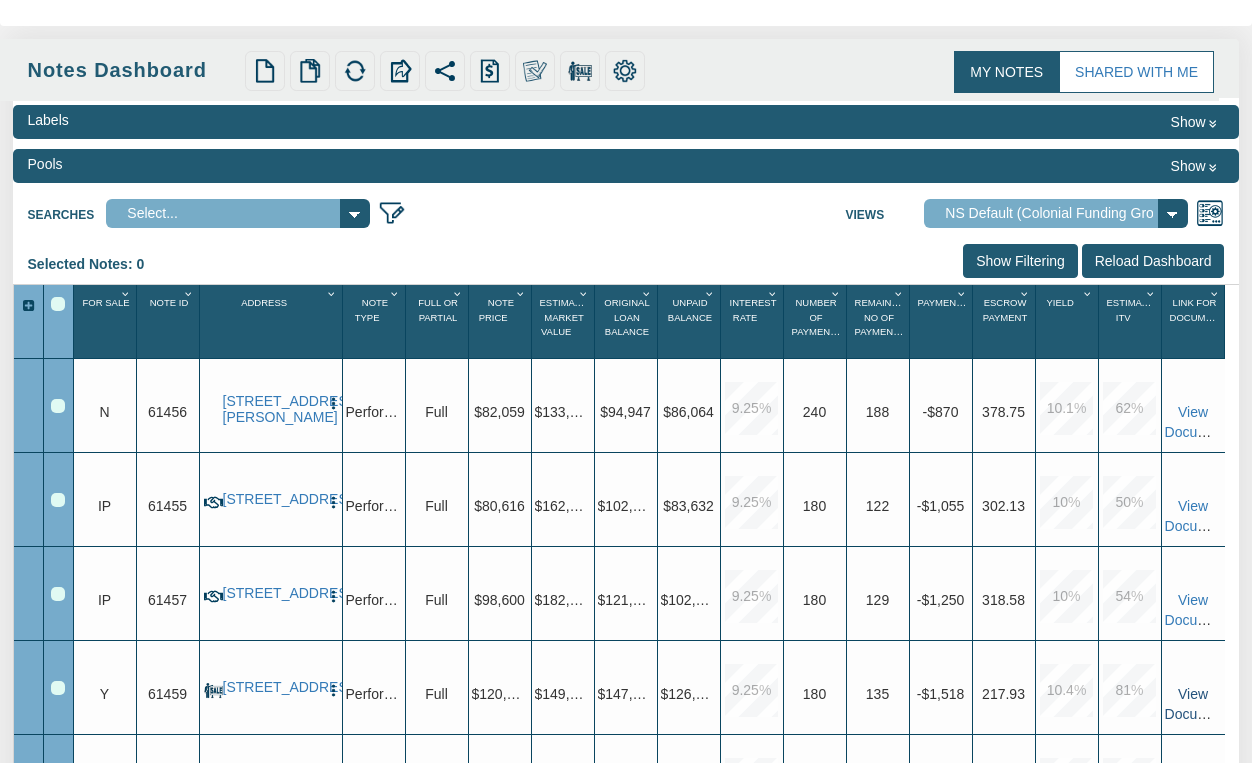 scroll, scrollTop: 0, scrollLeft: 0, axis: both 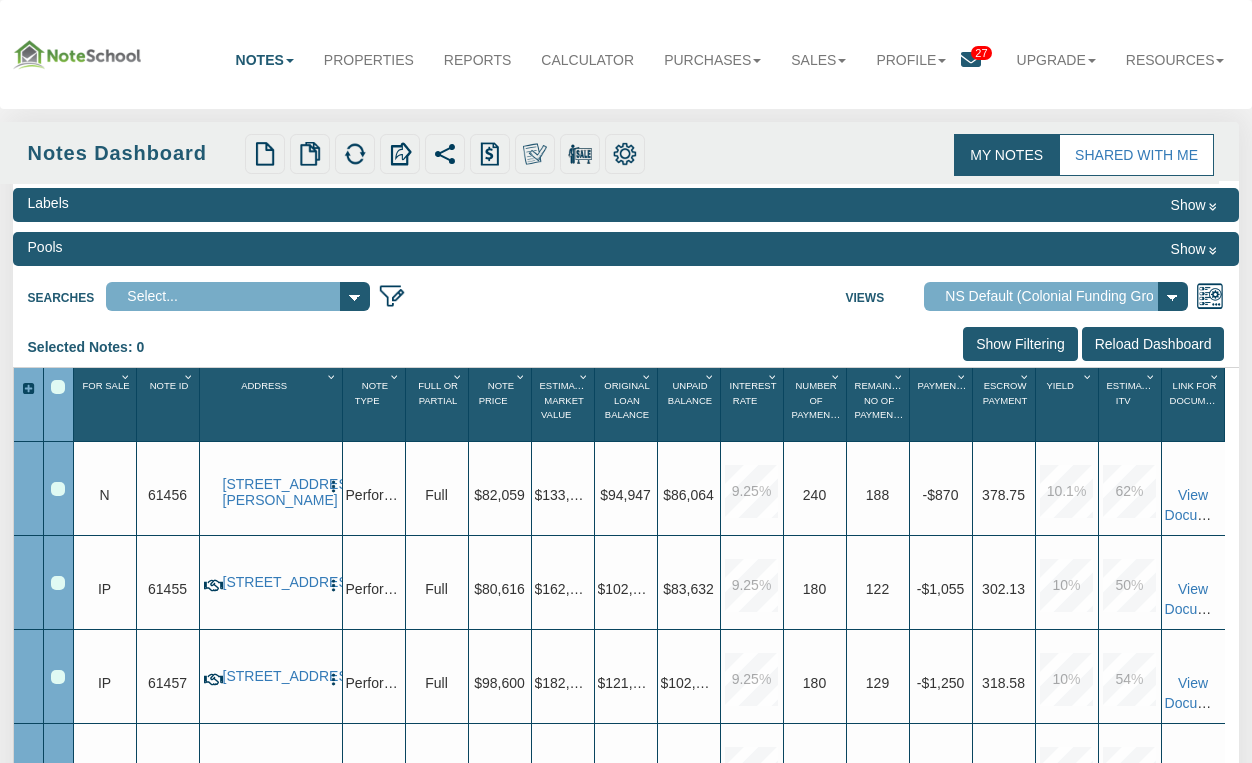 click at bounding box center (971, 60) 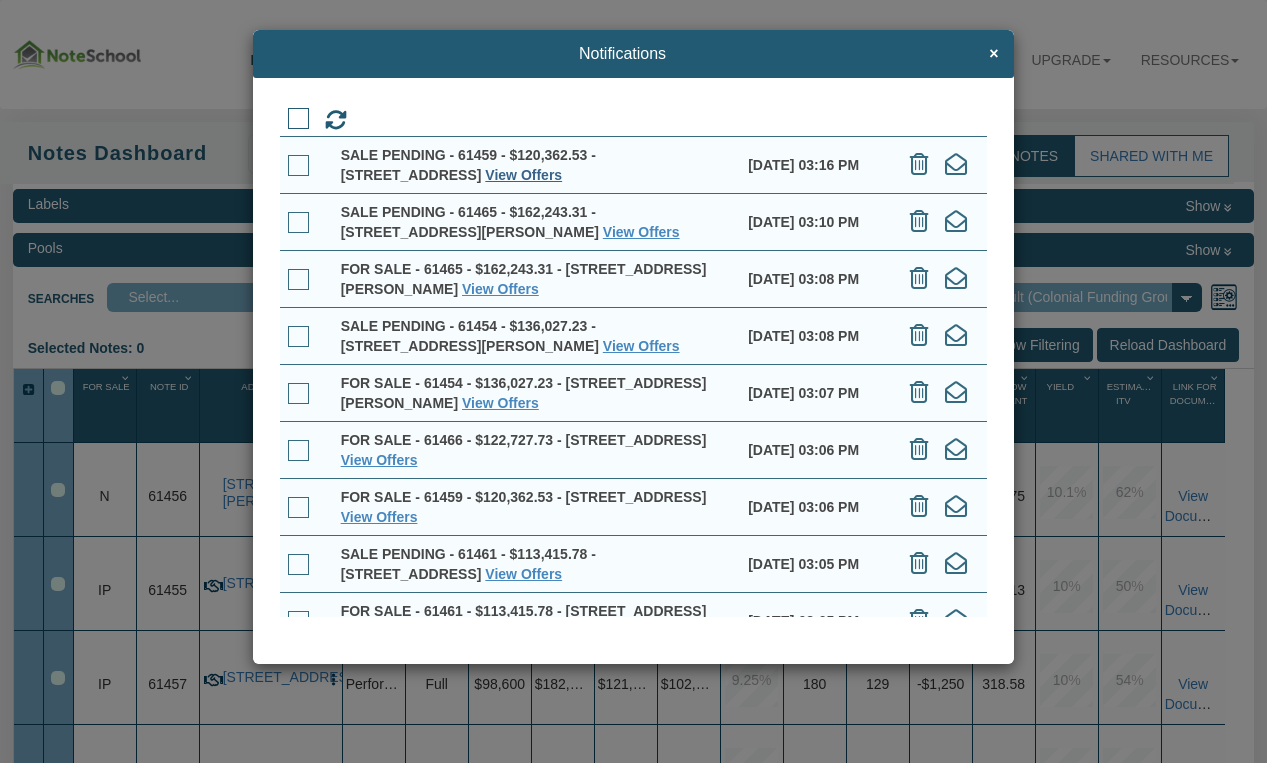 click on "View Offers" at bounding box center [523, 175] 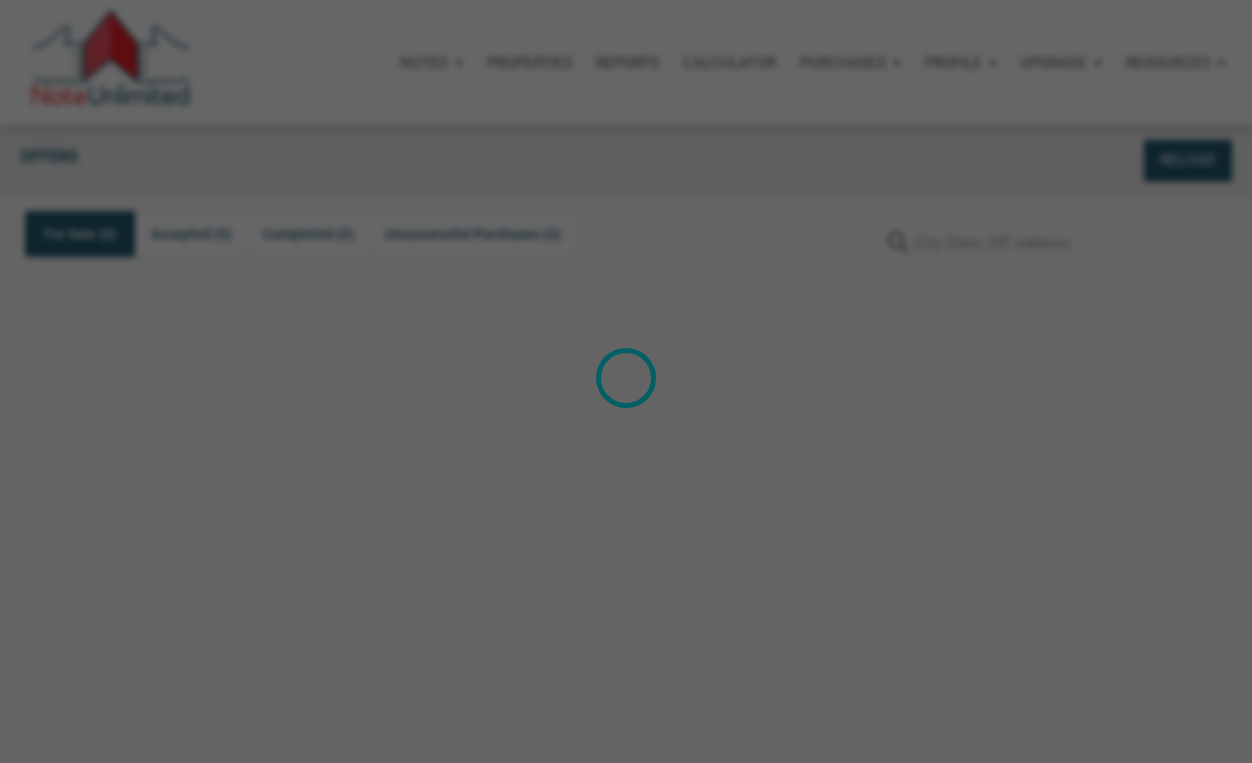 scroll, scrollTop: 0, scrollLeft: 0, axis: both 